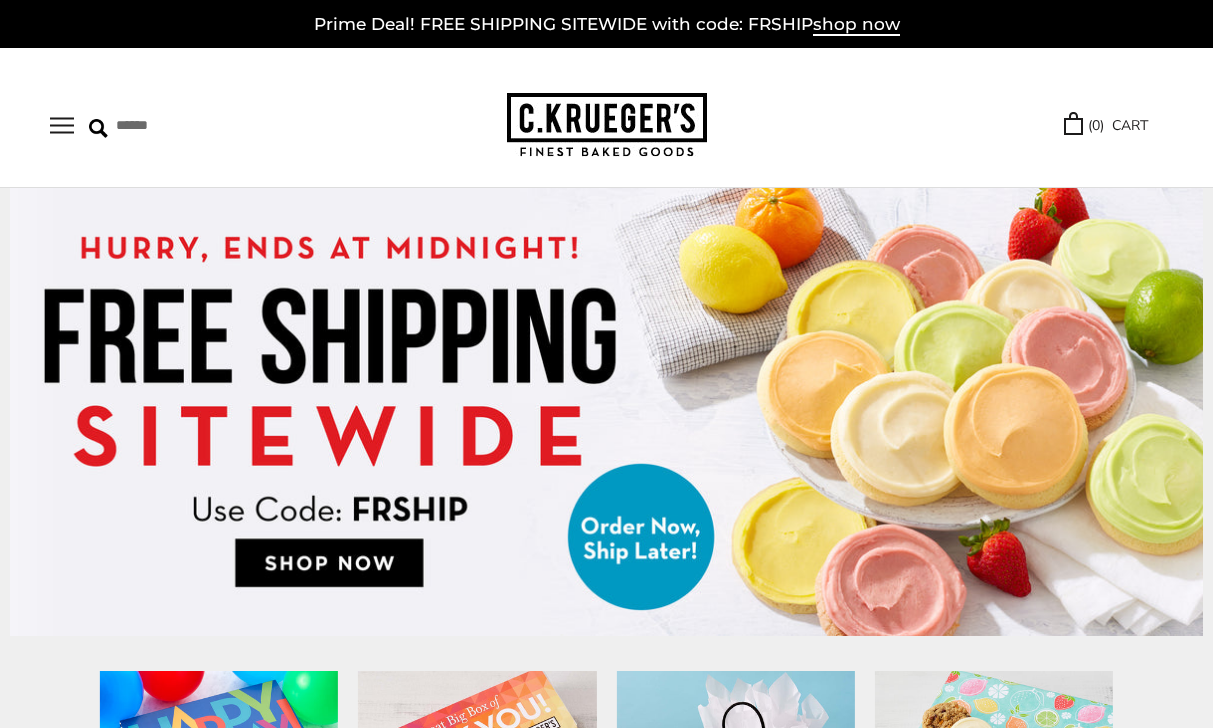 scroll, scrollTop: 0, scrollLeft: 0, axis: both 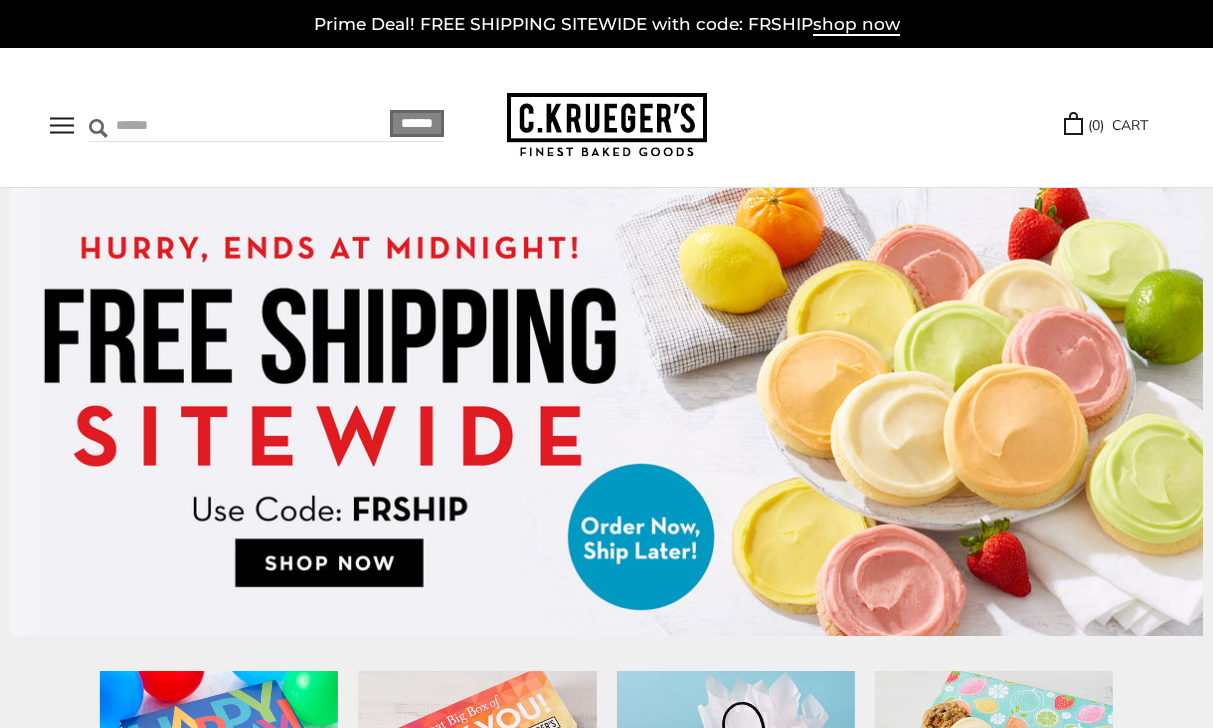 click at bounding box center [204, 125] 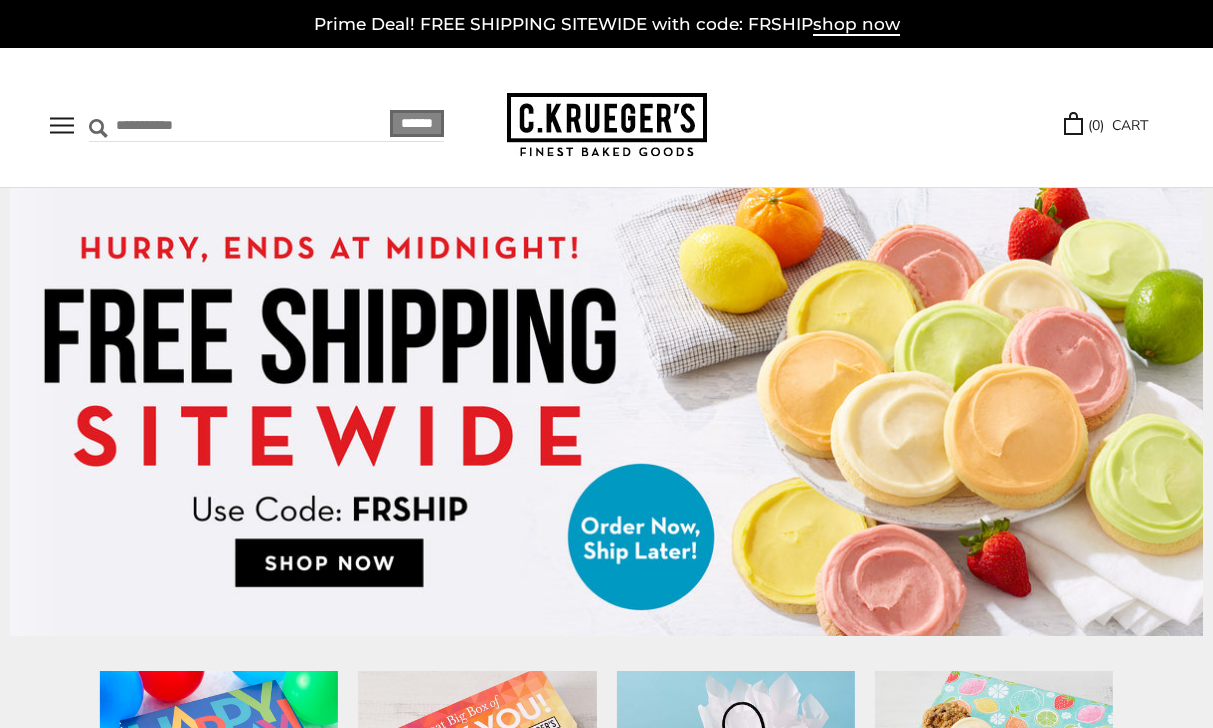 type on "**********" 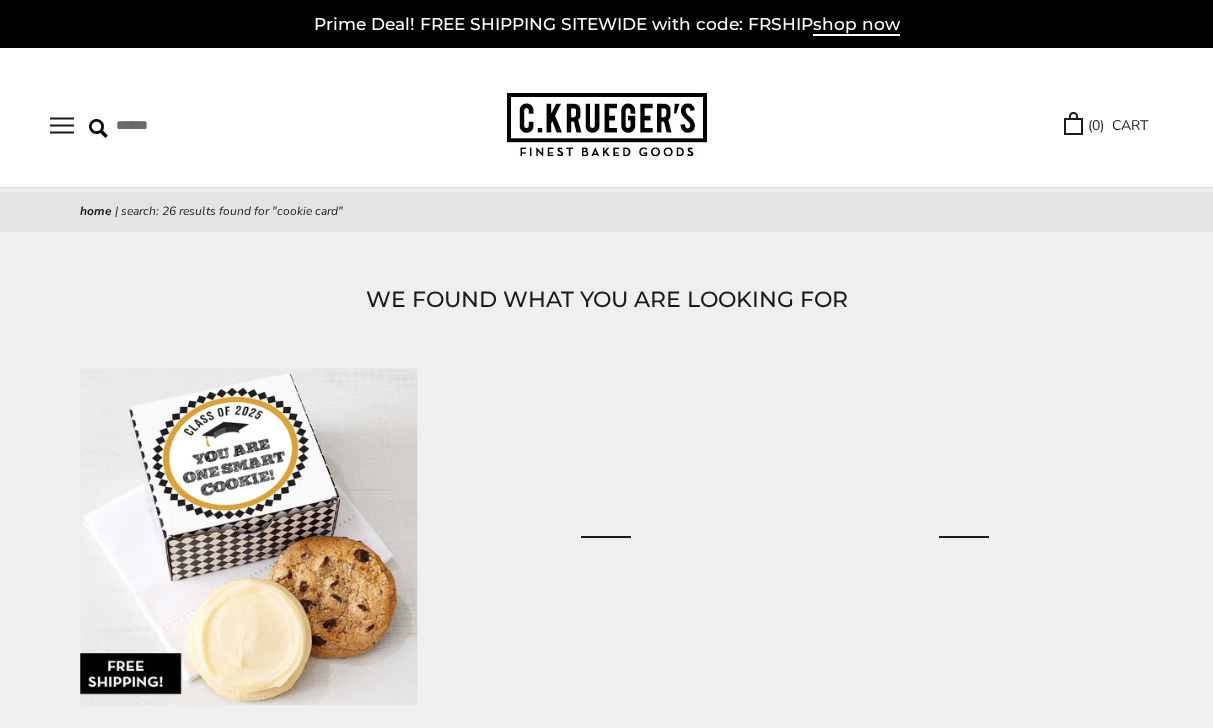 scroll, scrollTop: 0, scrollLeft: 0, axis: both 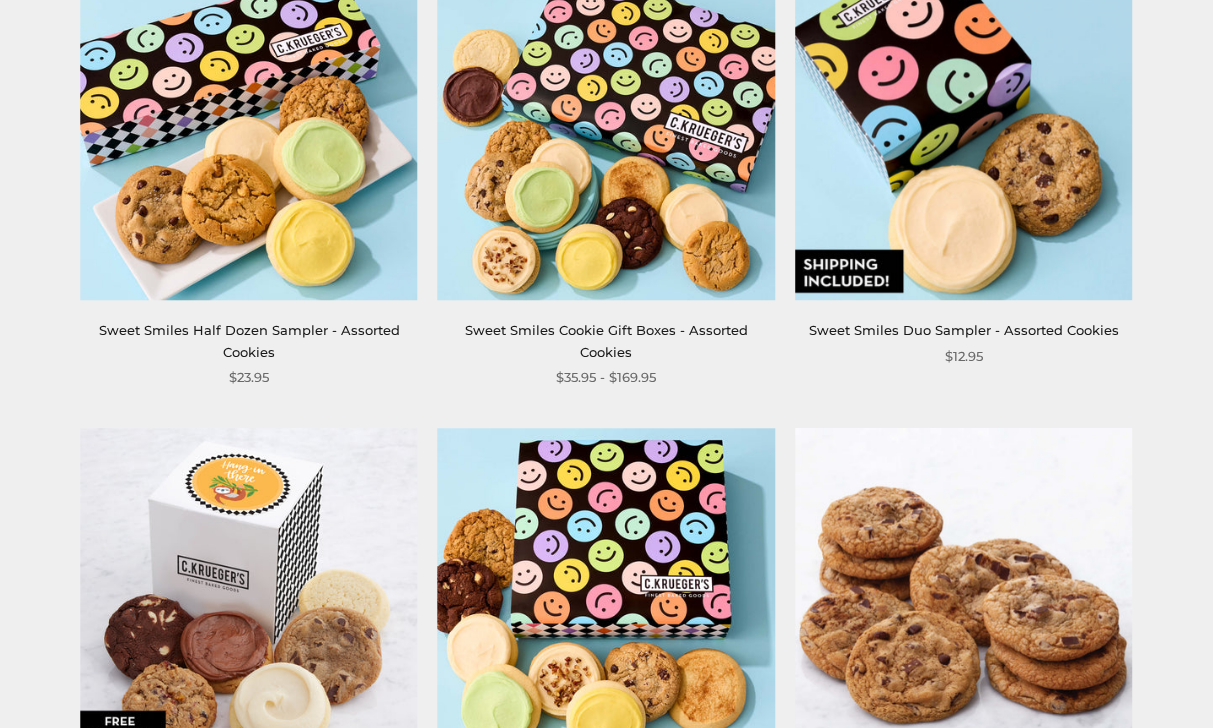 click at bounding box center [963, 131] 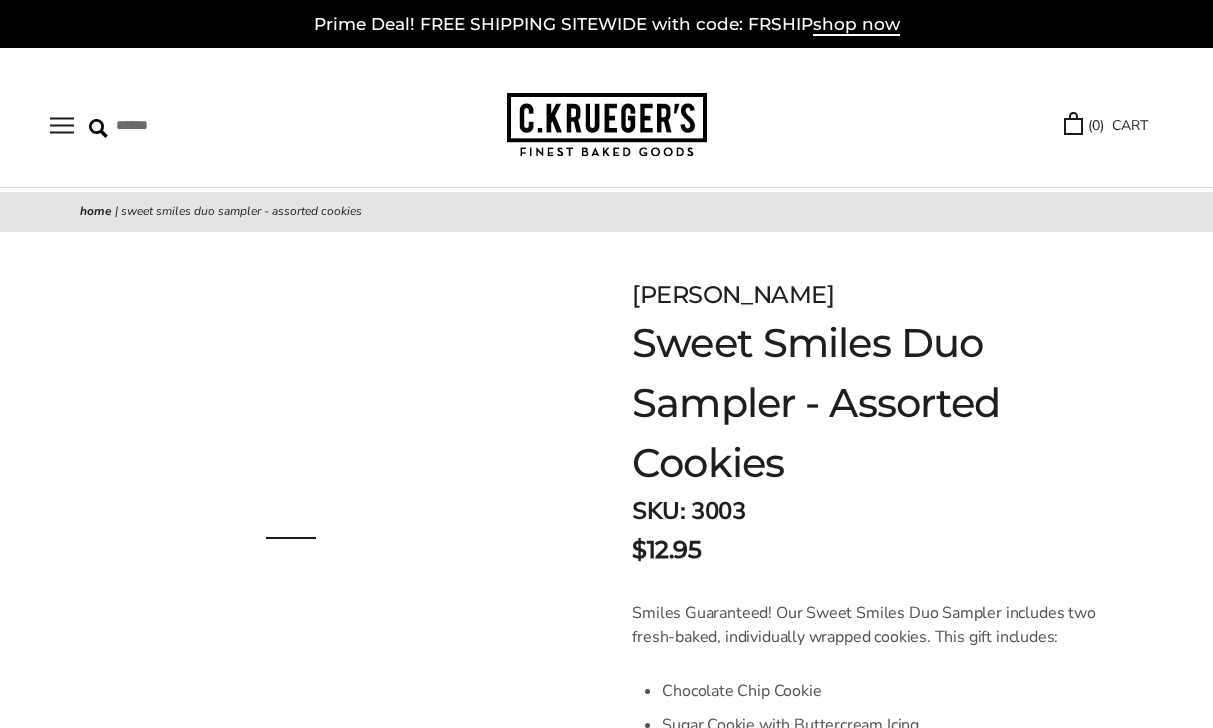 scroll, scrollTop: 0, scrollLeft: 0, axis: both 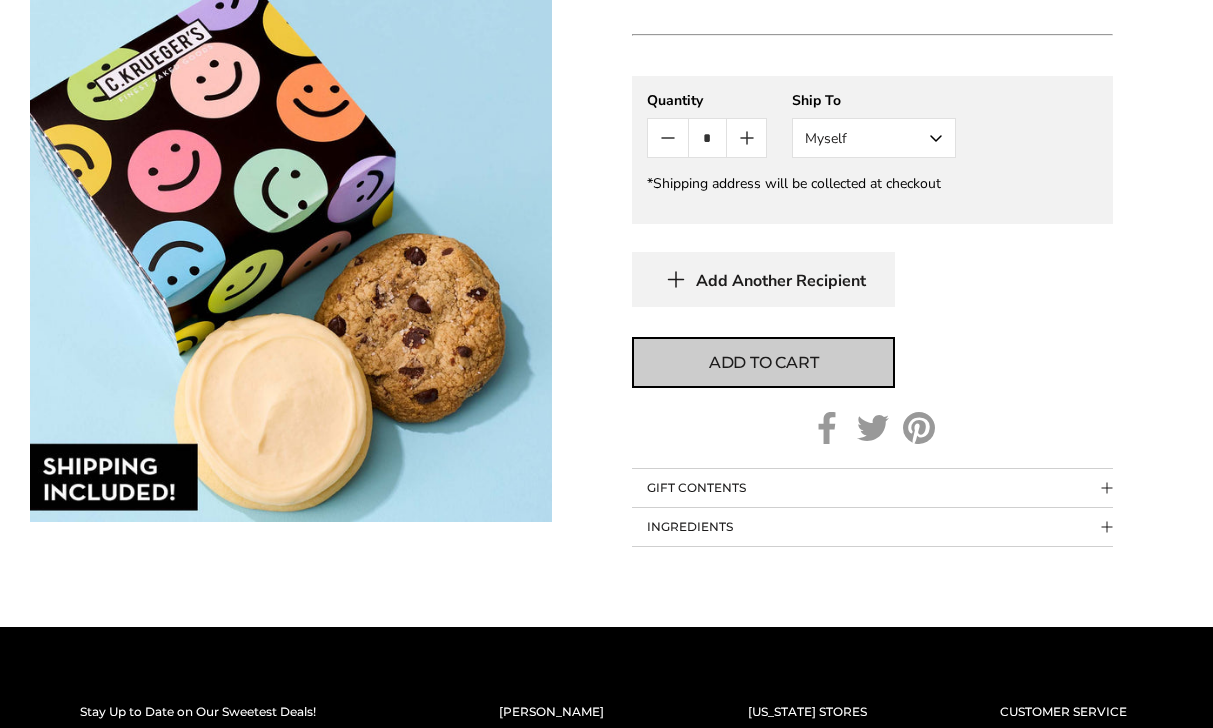 click on "Add to cart" at bounding box center (763, 362) 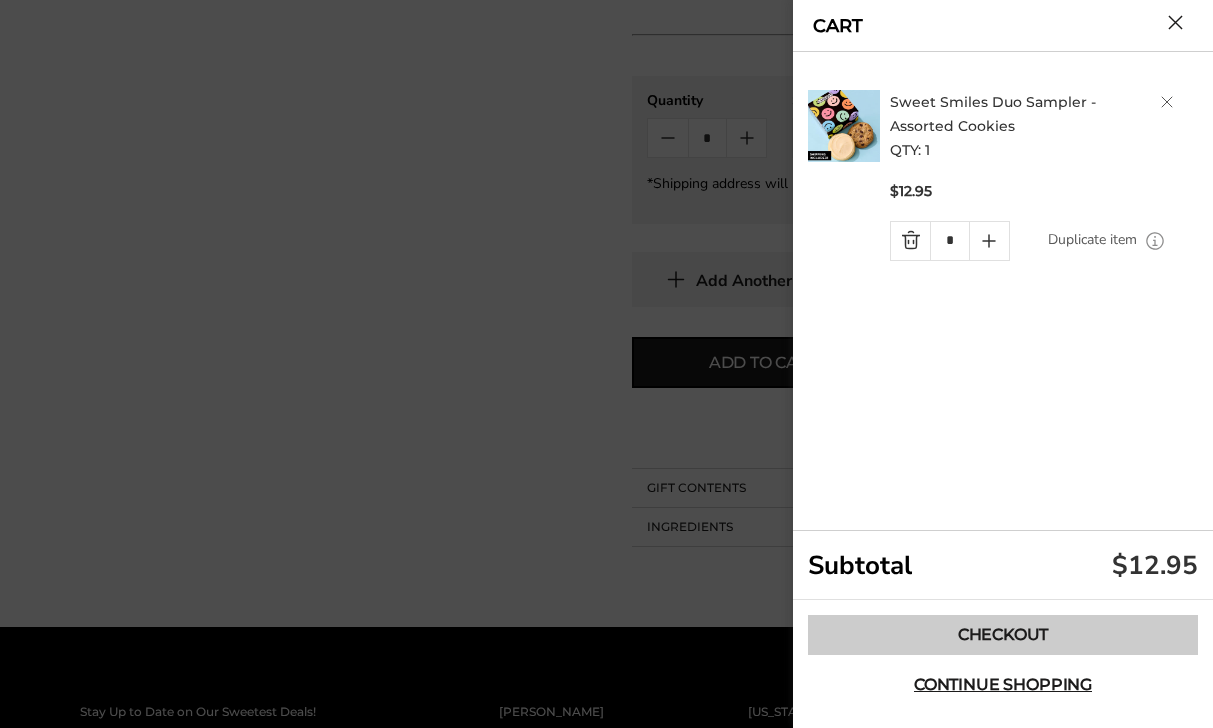 click on "Checkout" at bounding box center (1003, 635) 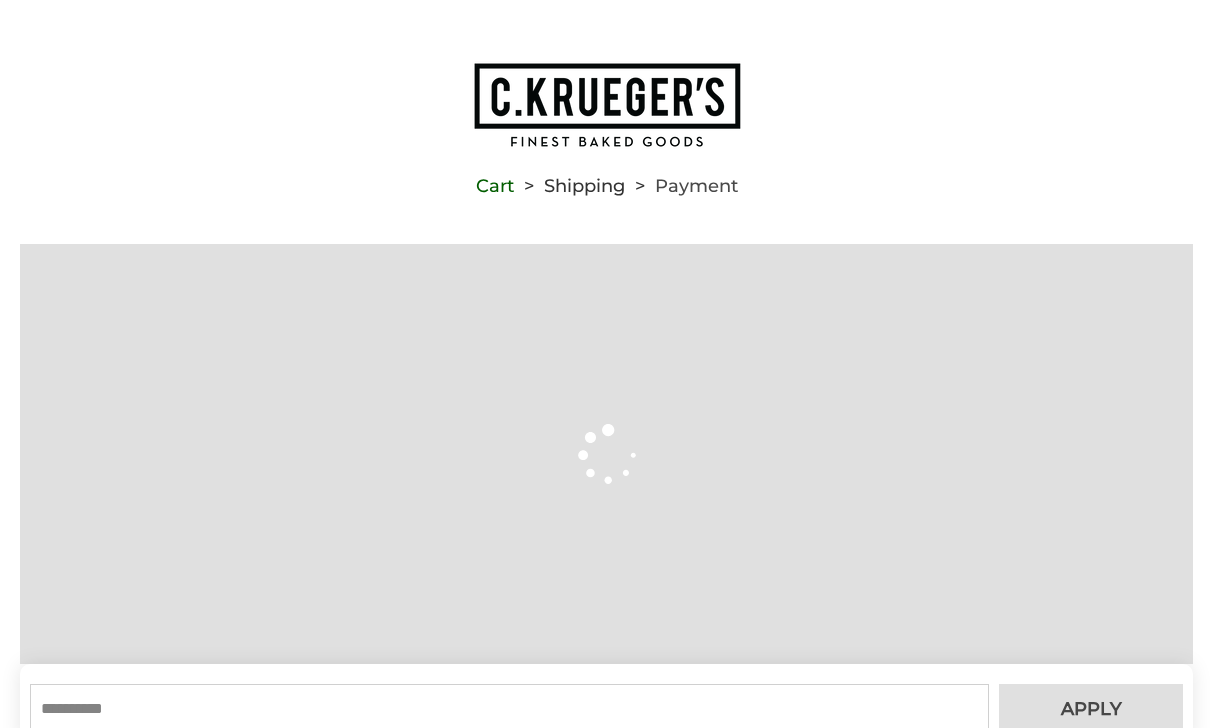 scroll, scrollTop: 0, scrollLeft: 0, axis: both 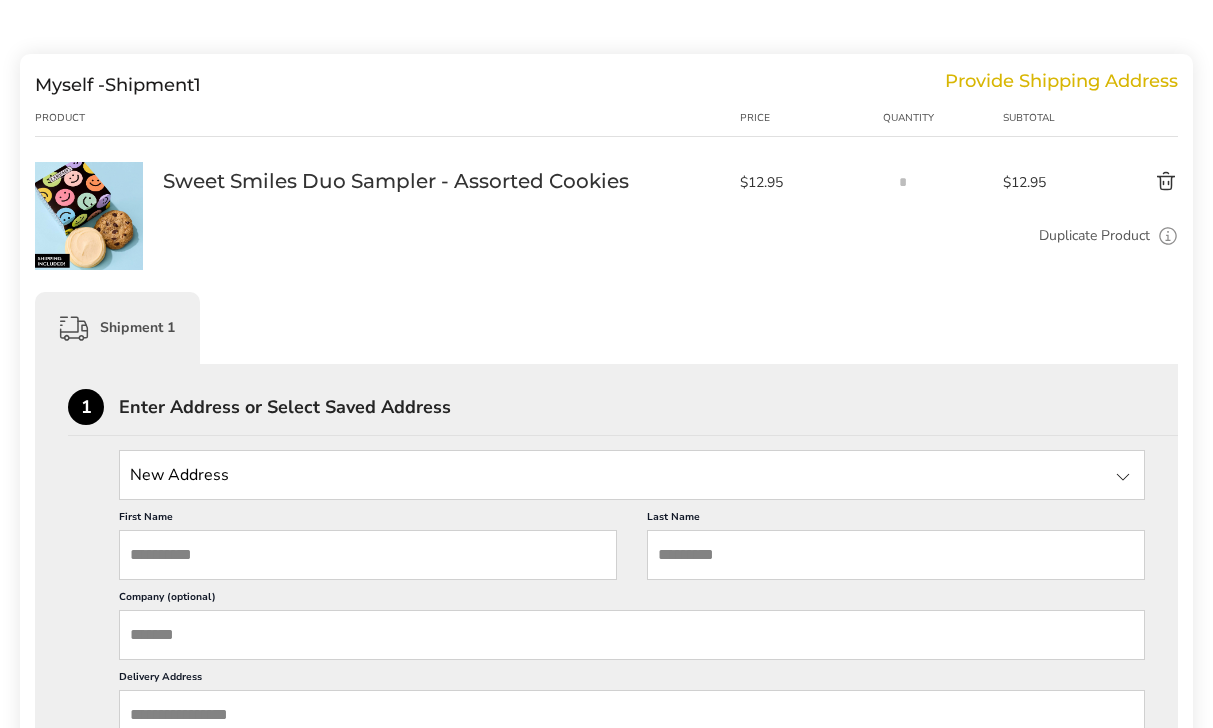 click at bounding box center (632, 475) 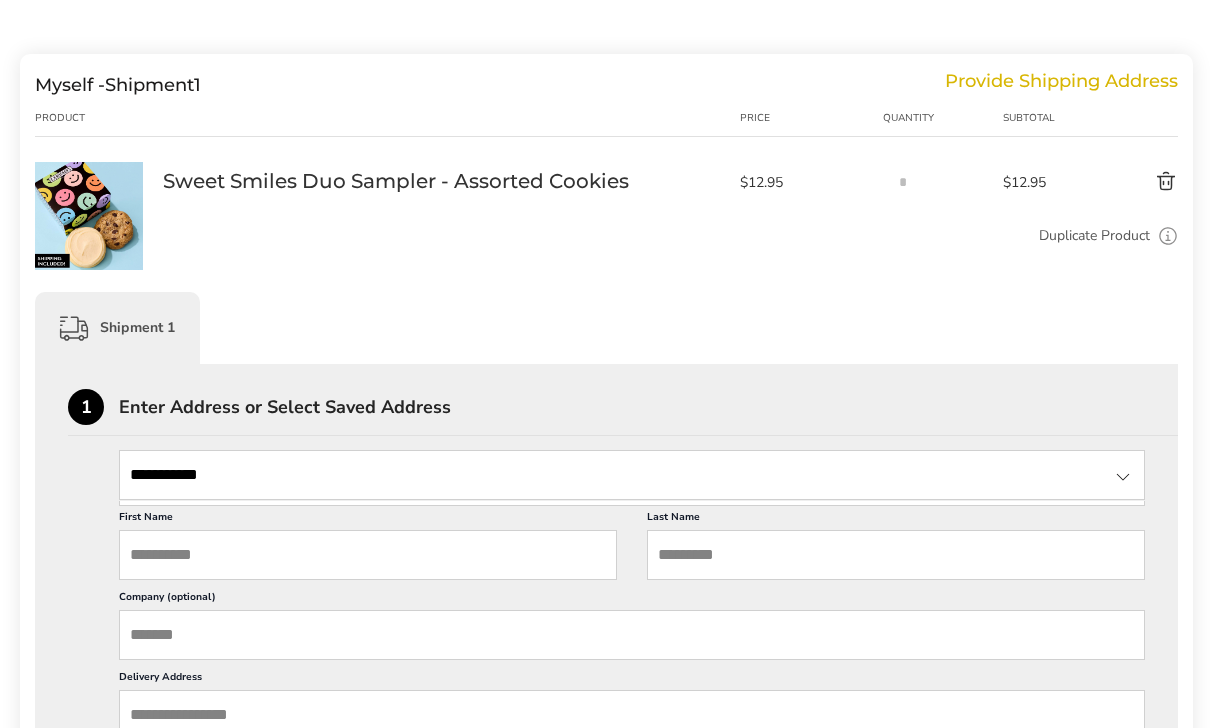type on "**********" 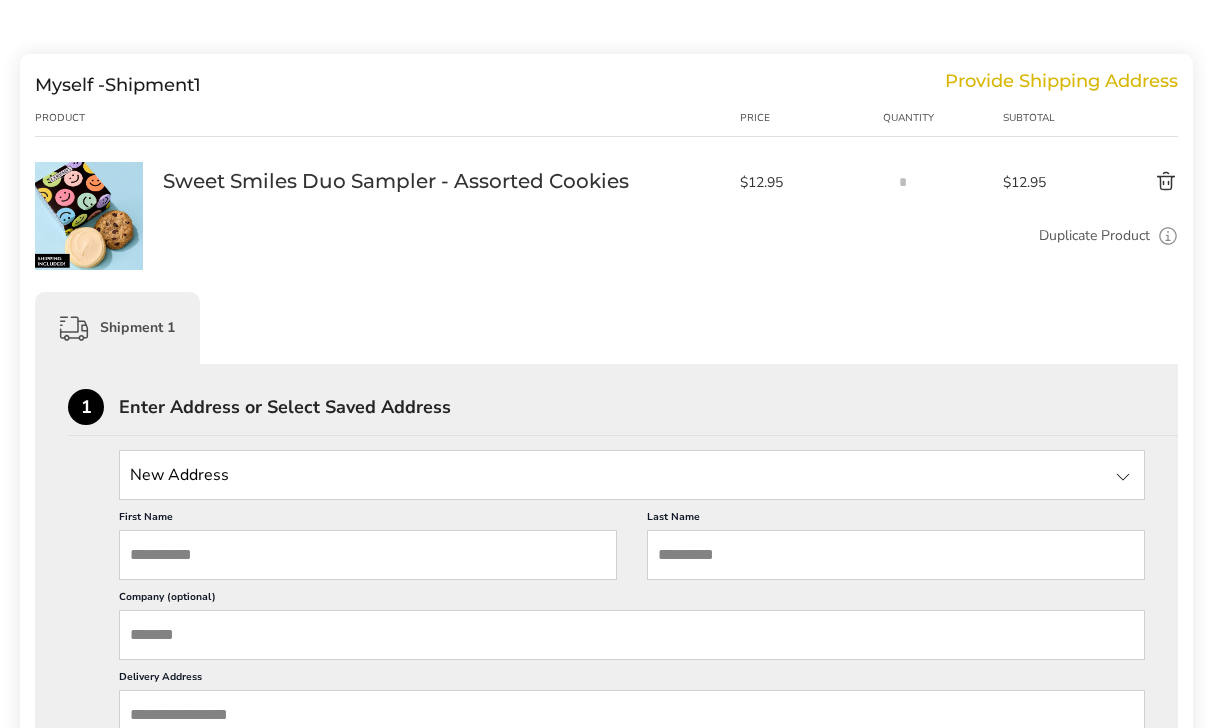click on "First Name" at bounding box center [368, 555] 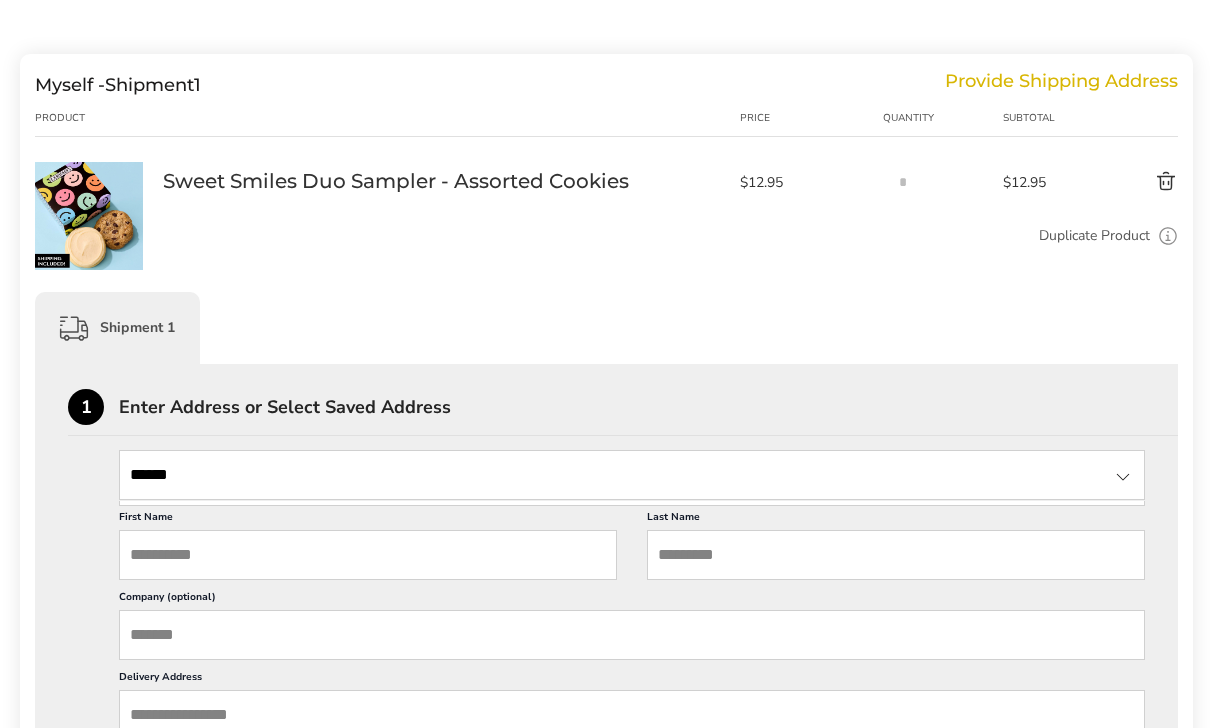 type on "******" 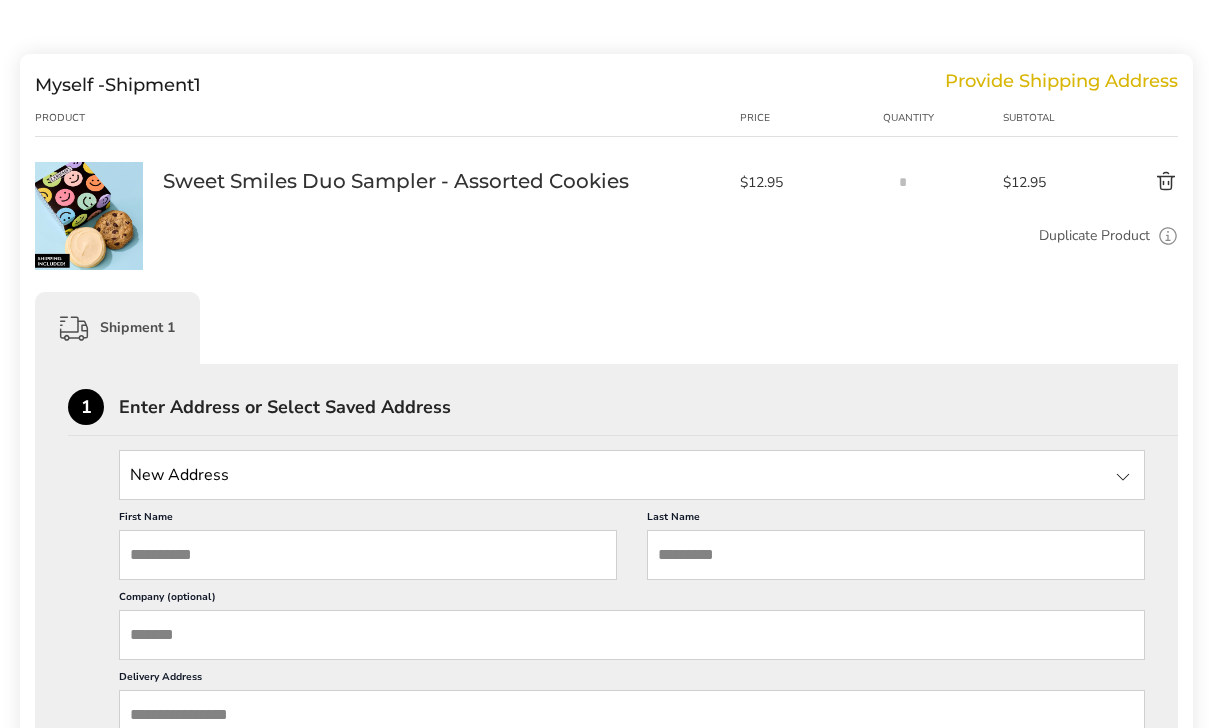 click on "First Name" at bounding box center (368, 555) 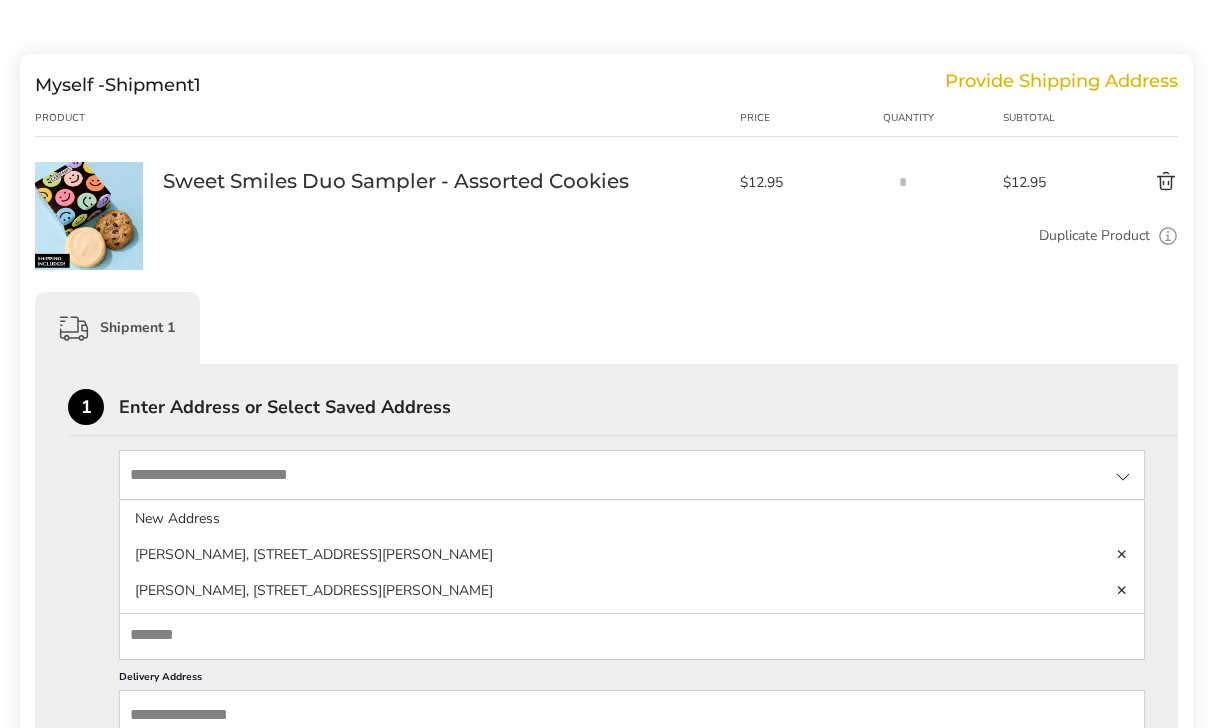 click on "Shipment 1" at bounding box center [606, 328] 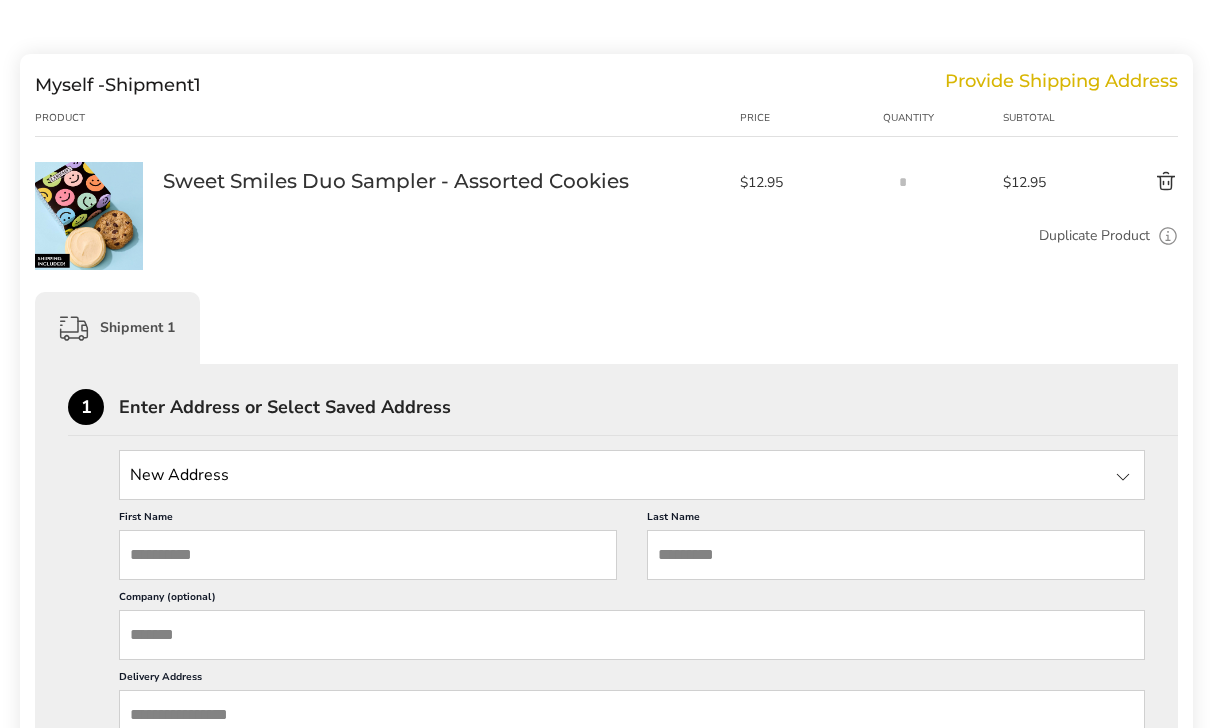 click on "First Name" at bounding box center [368, 555] 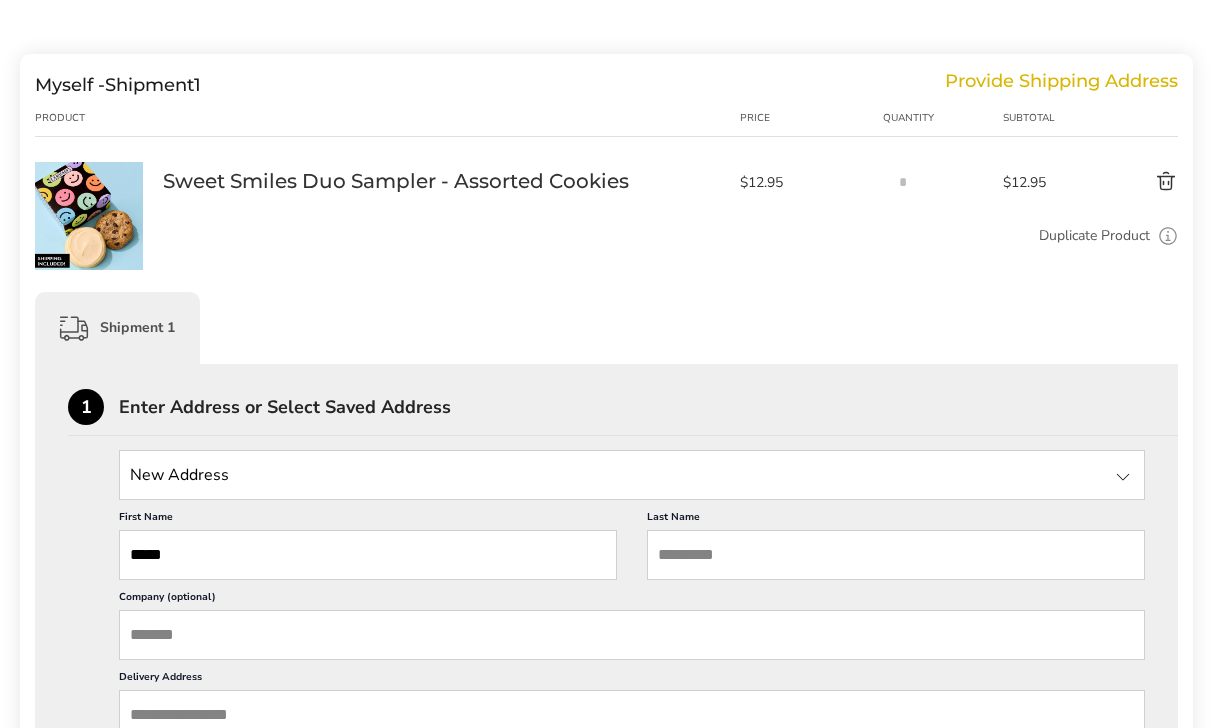 type on "****" 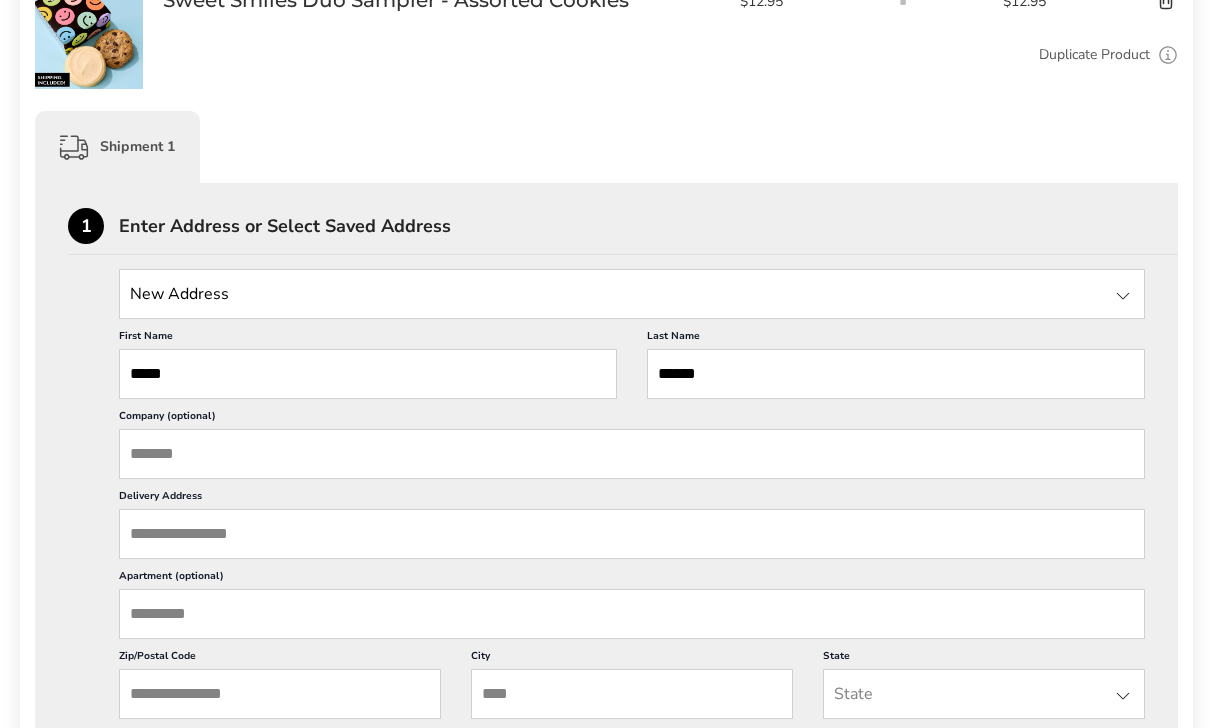 scroll, scrollTop: 448, scrollLeft: 0, axis: vertical 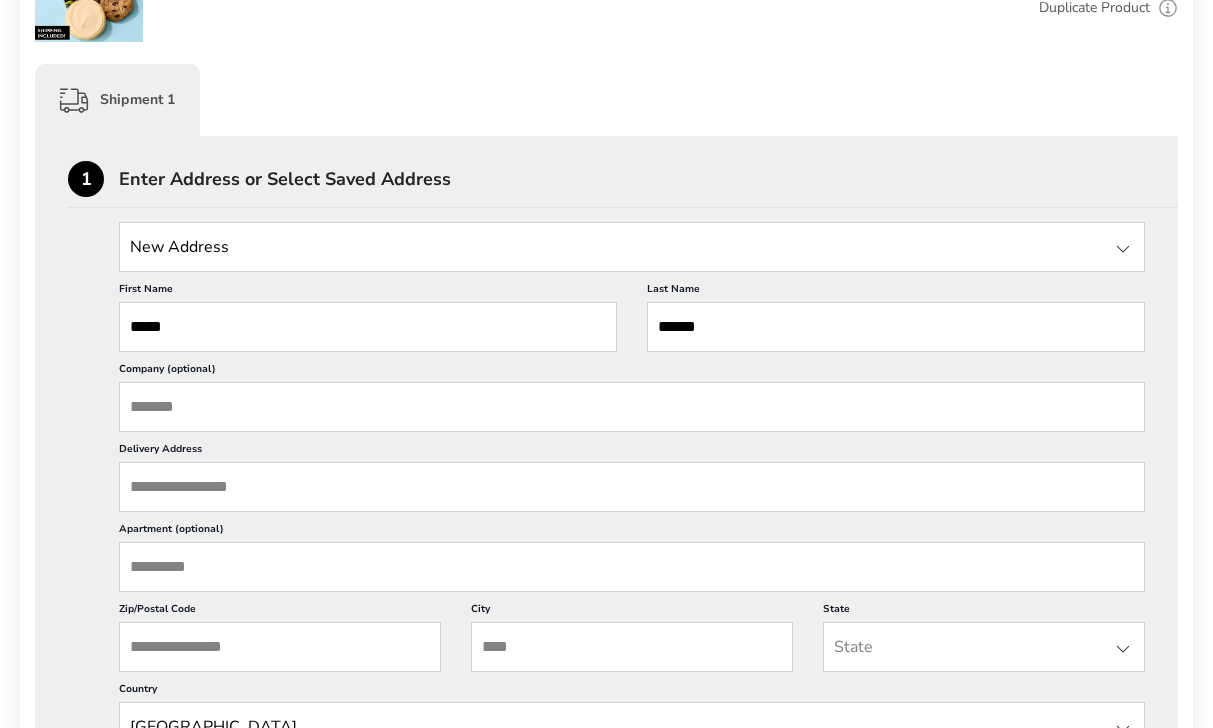 type on "******" 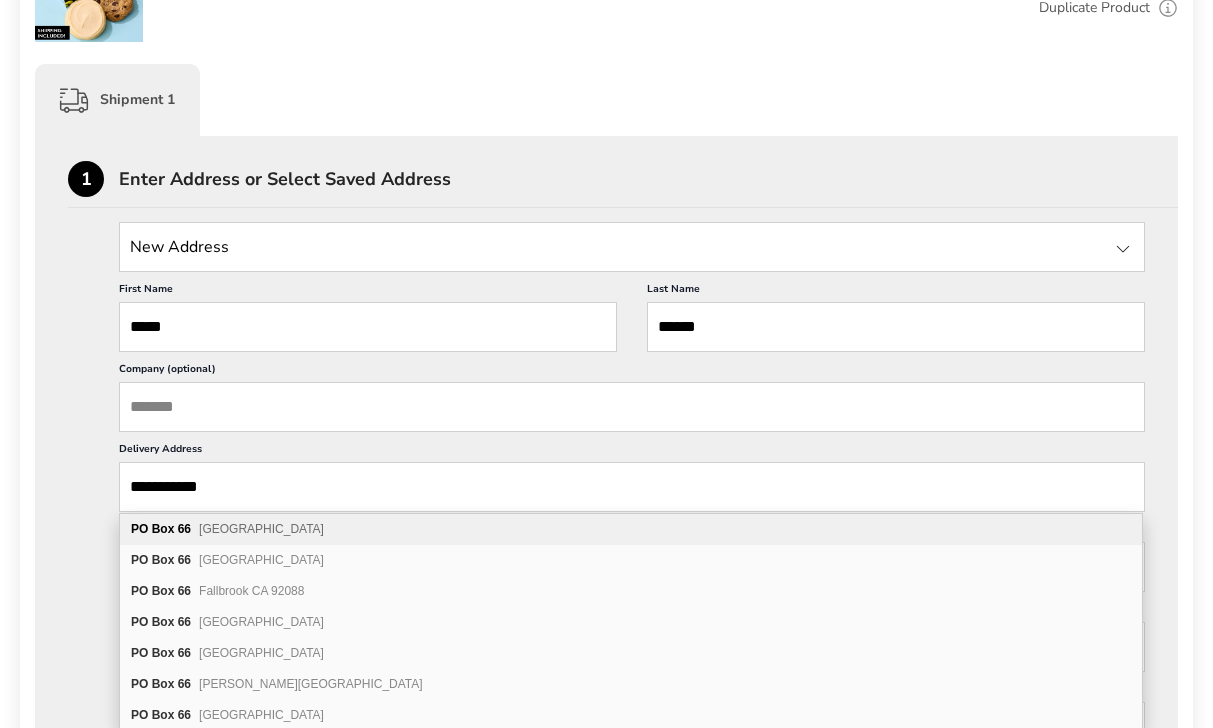 type on "**********" 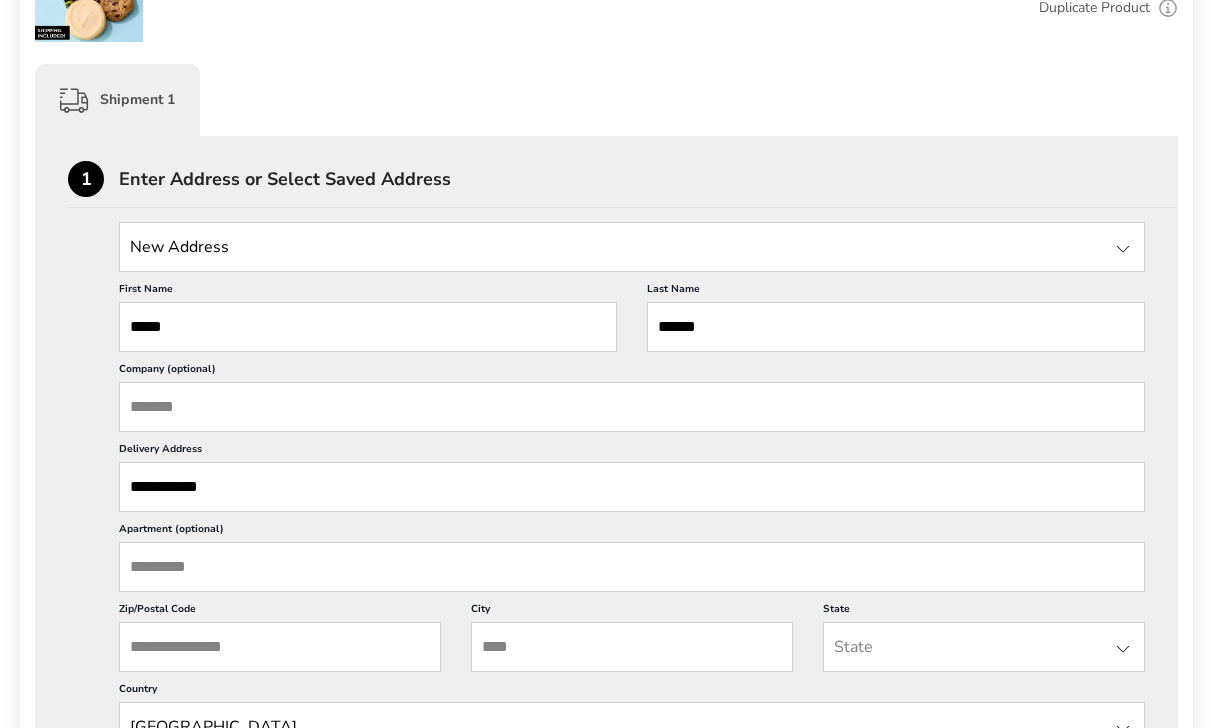 click on "**********" at bounding box center [606, 842] 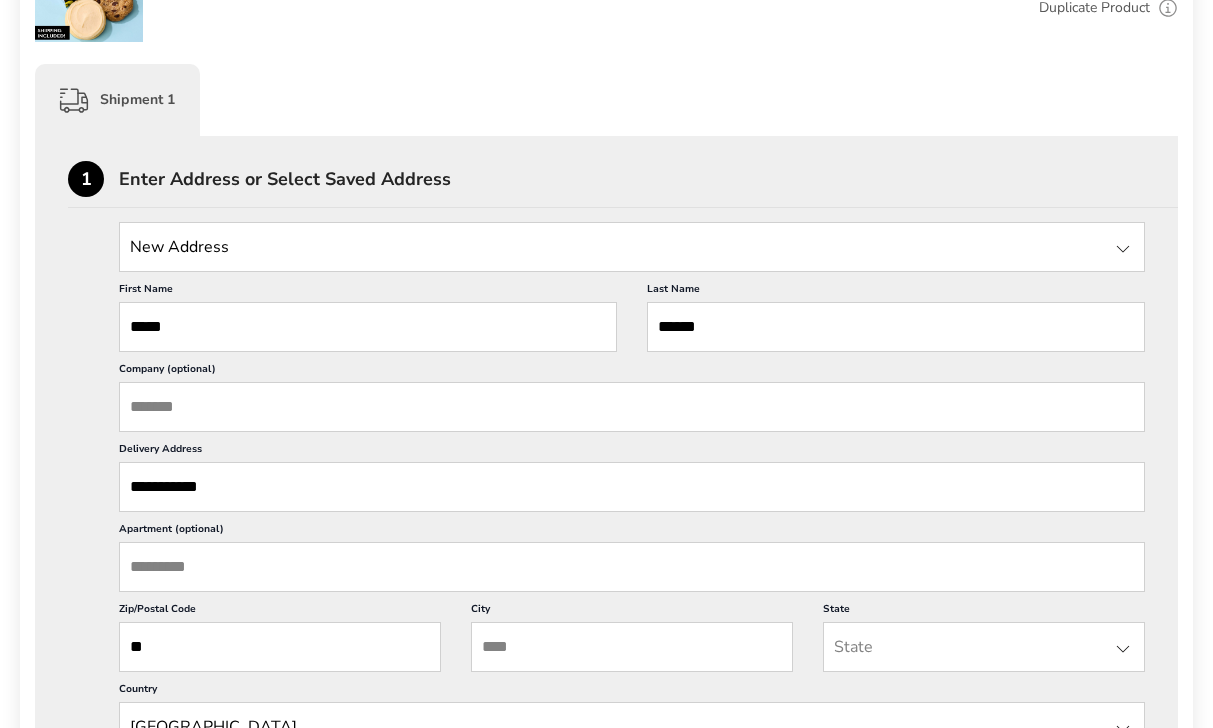 type on "*" 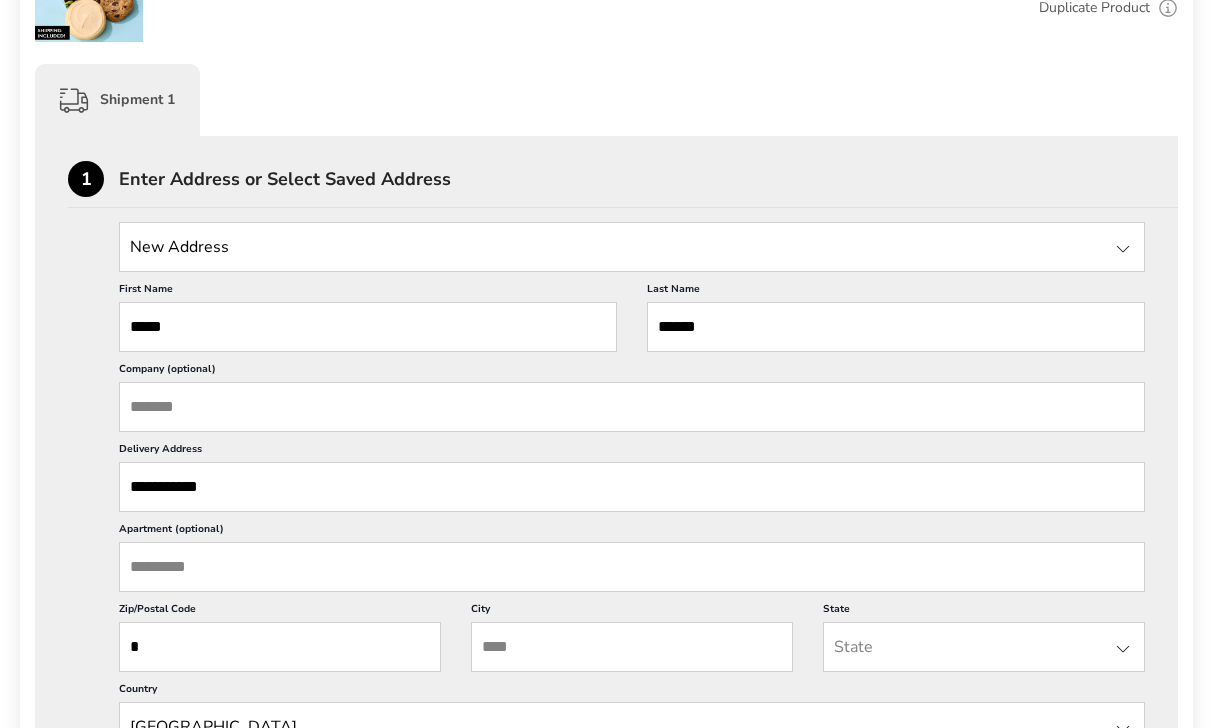 type 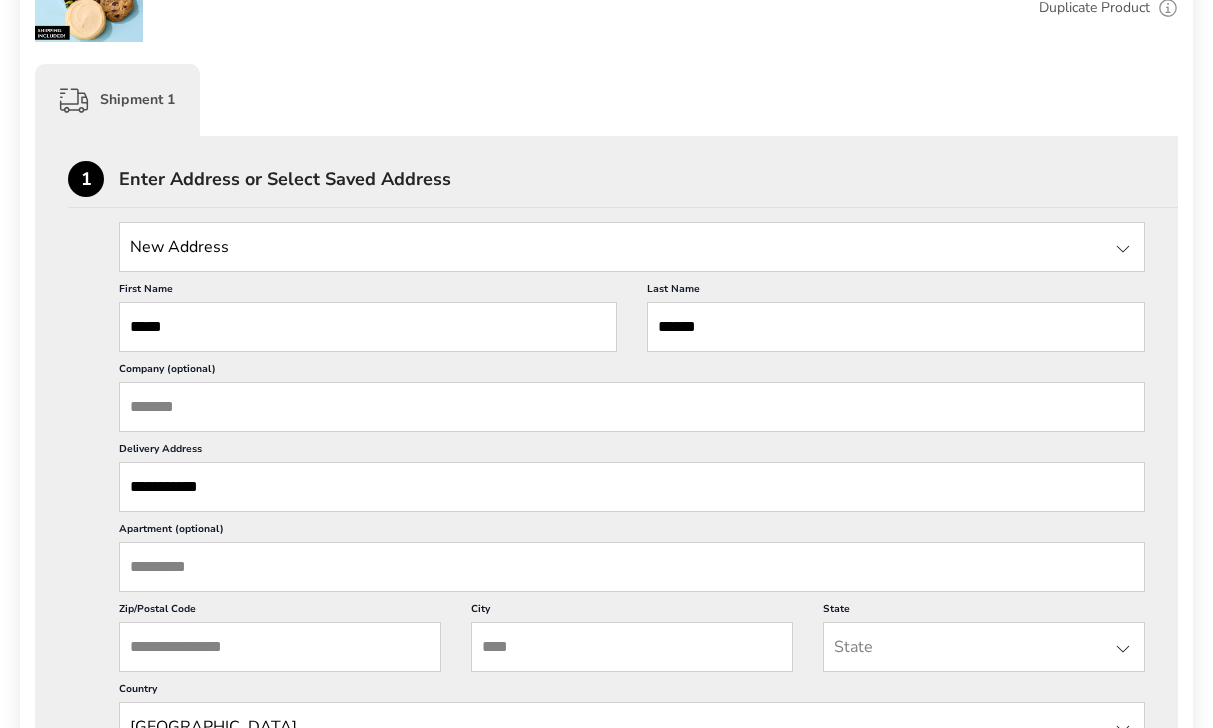 click on "City" at bounding box center [632, 647] 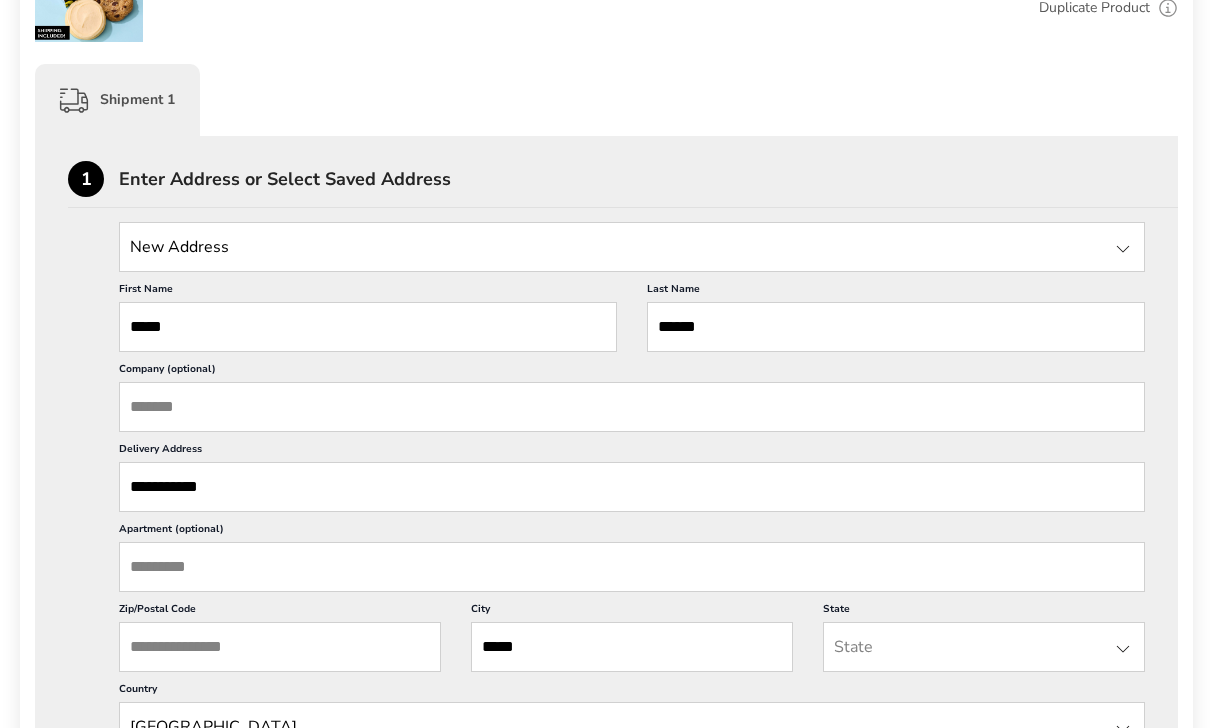 type on "**********" 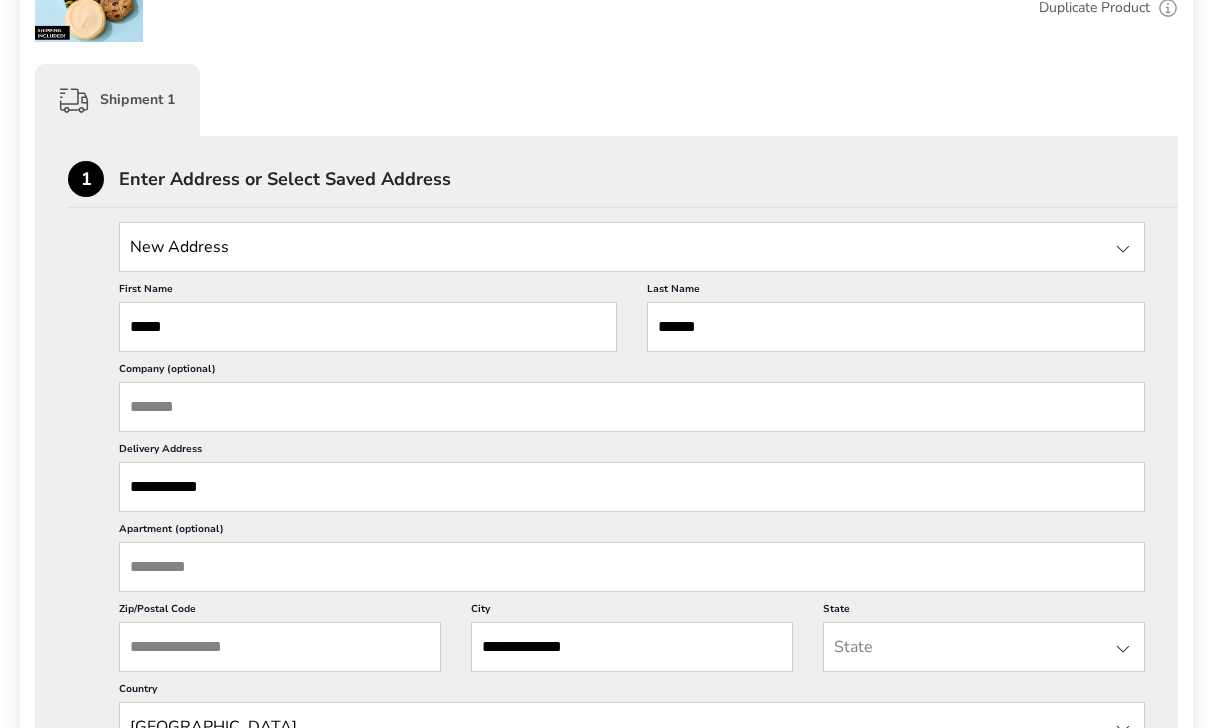 click at bounding box center [984, 647] 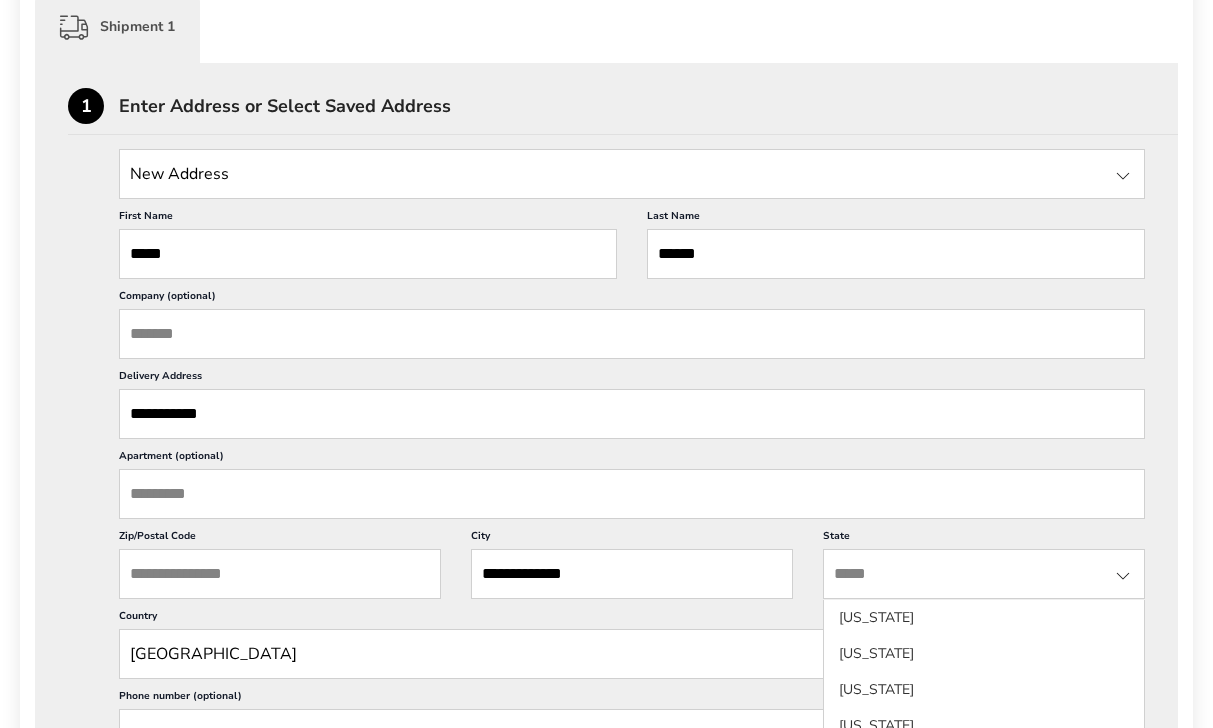 scroll, scrollTop: 677, scrollLeft: 0, axis: vertical 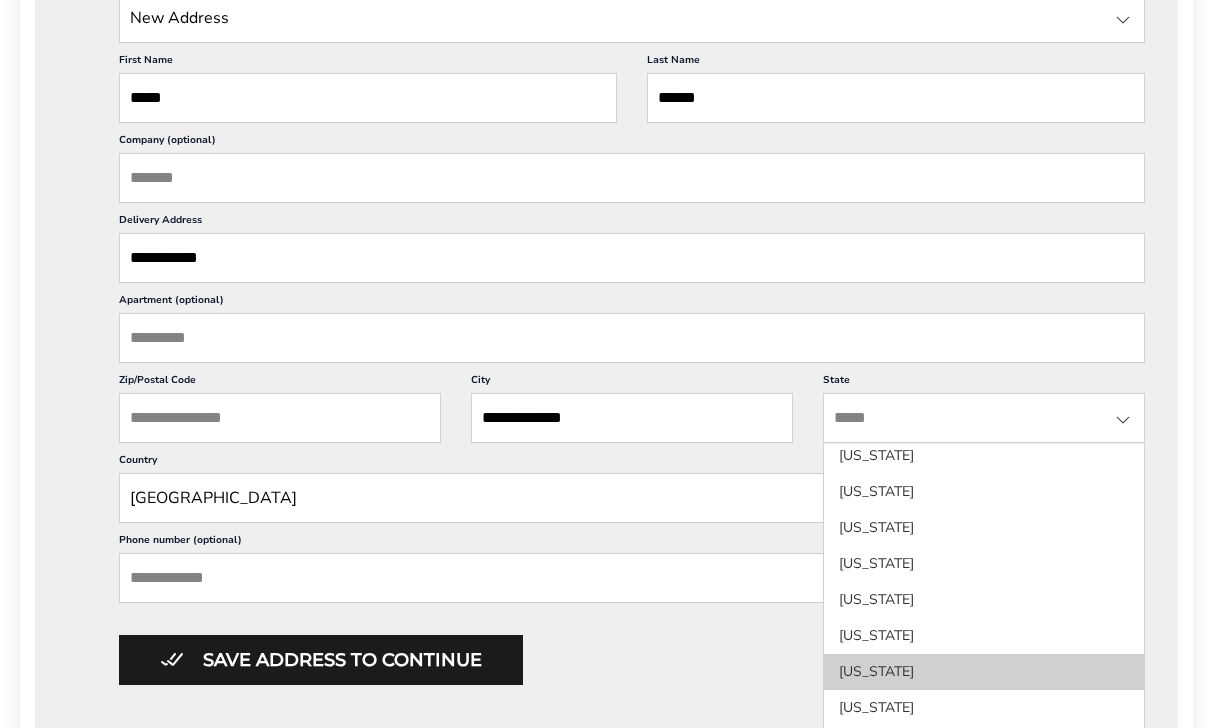 click on "Pennsylvania" 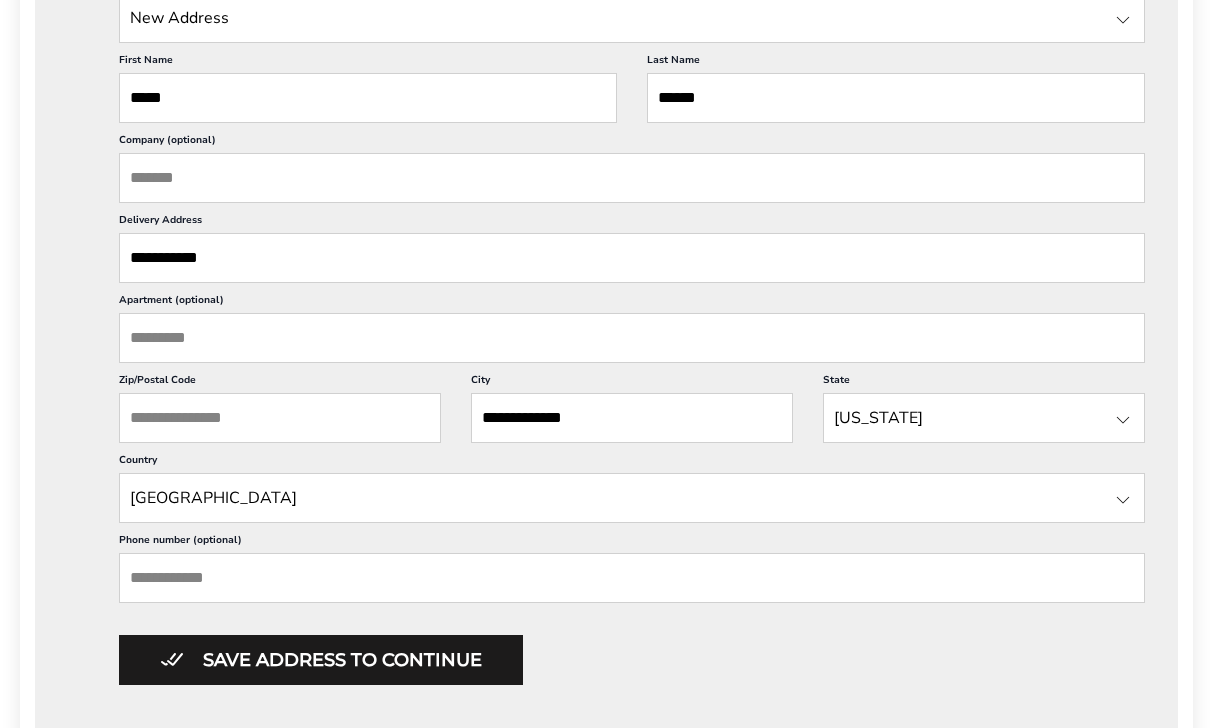 click on "Zip/Postal Code" at bounding box center [280, 418] 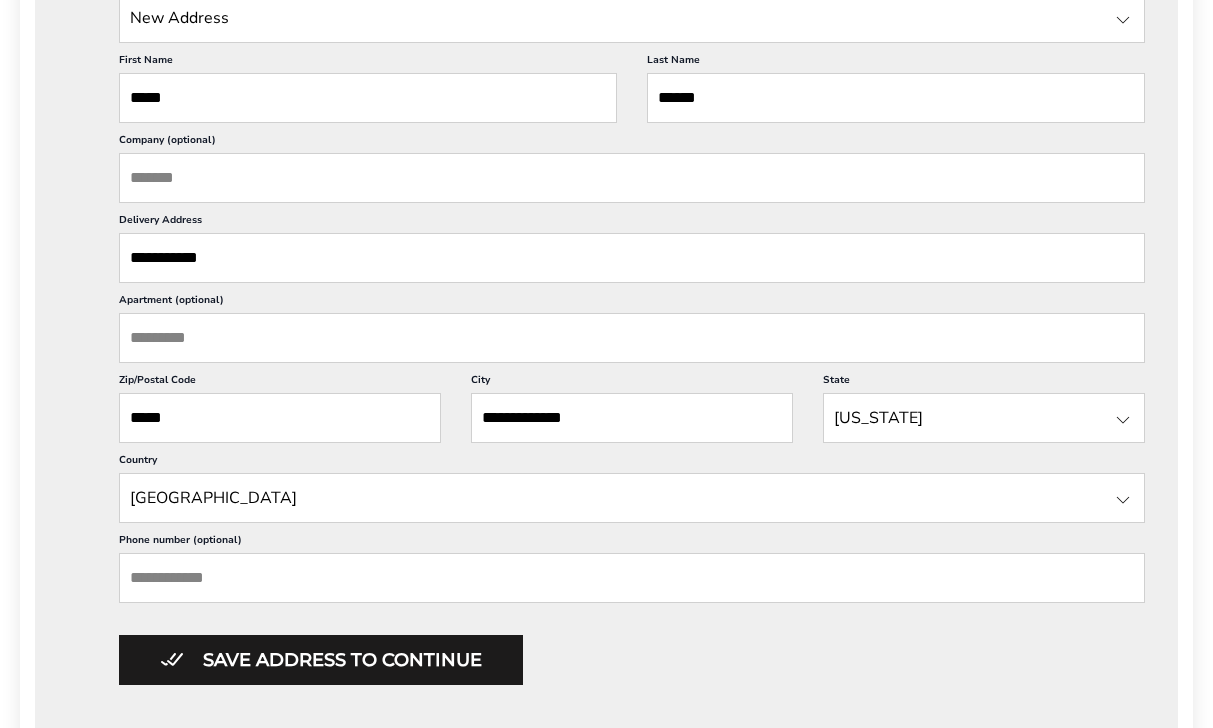 type on "*****" 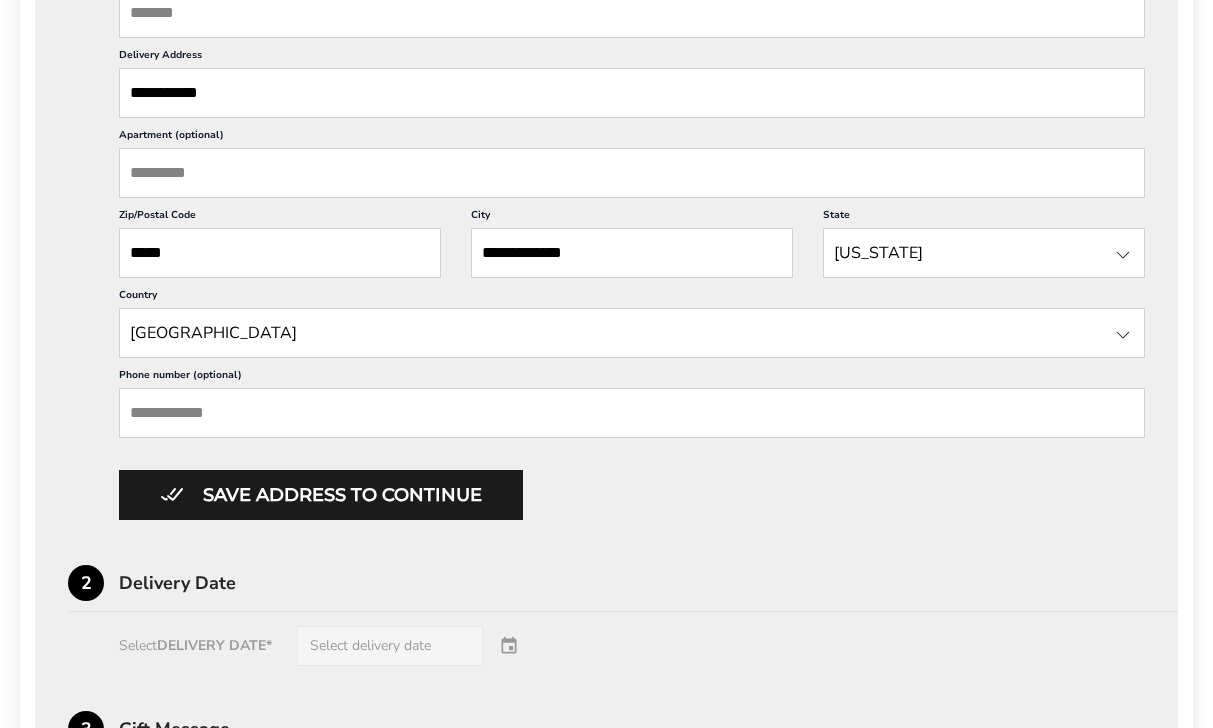 scroll, scrollTop: 866, scrollLeft: 0, axis: vertical 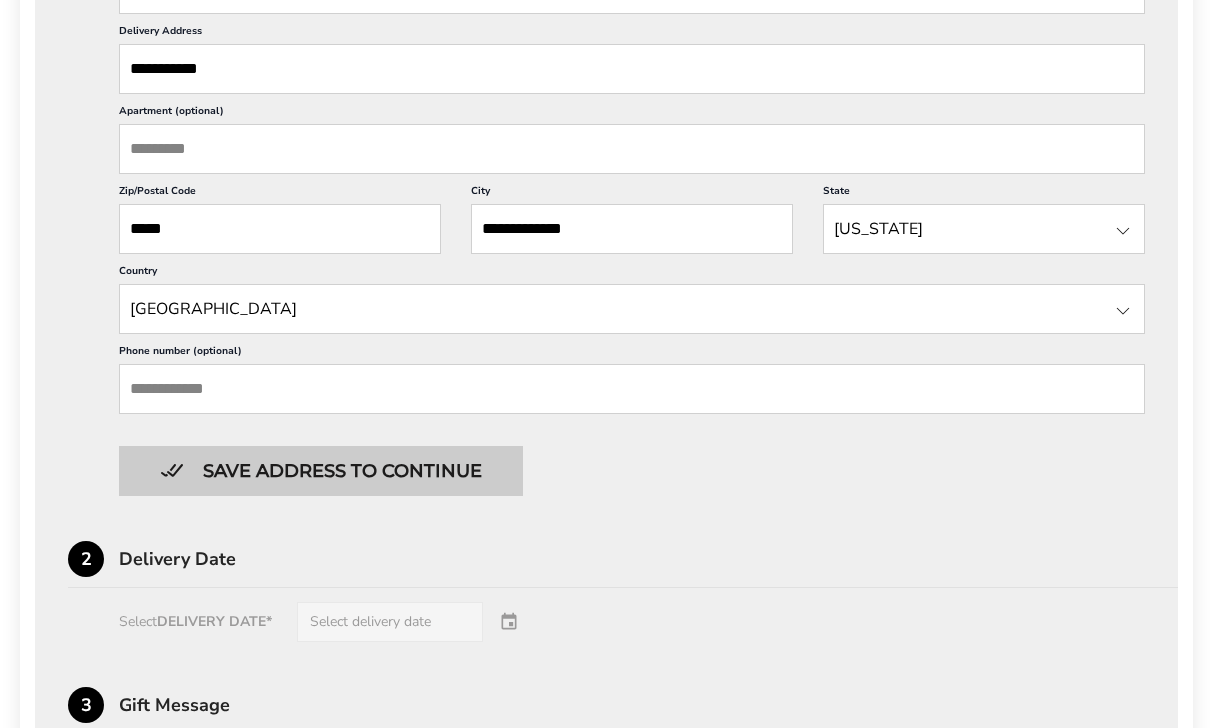 click on "Save address to continue" at bounding box center (321, 471) 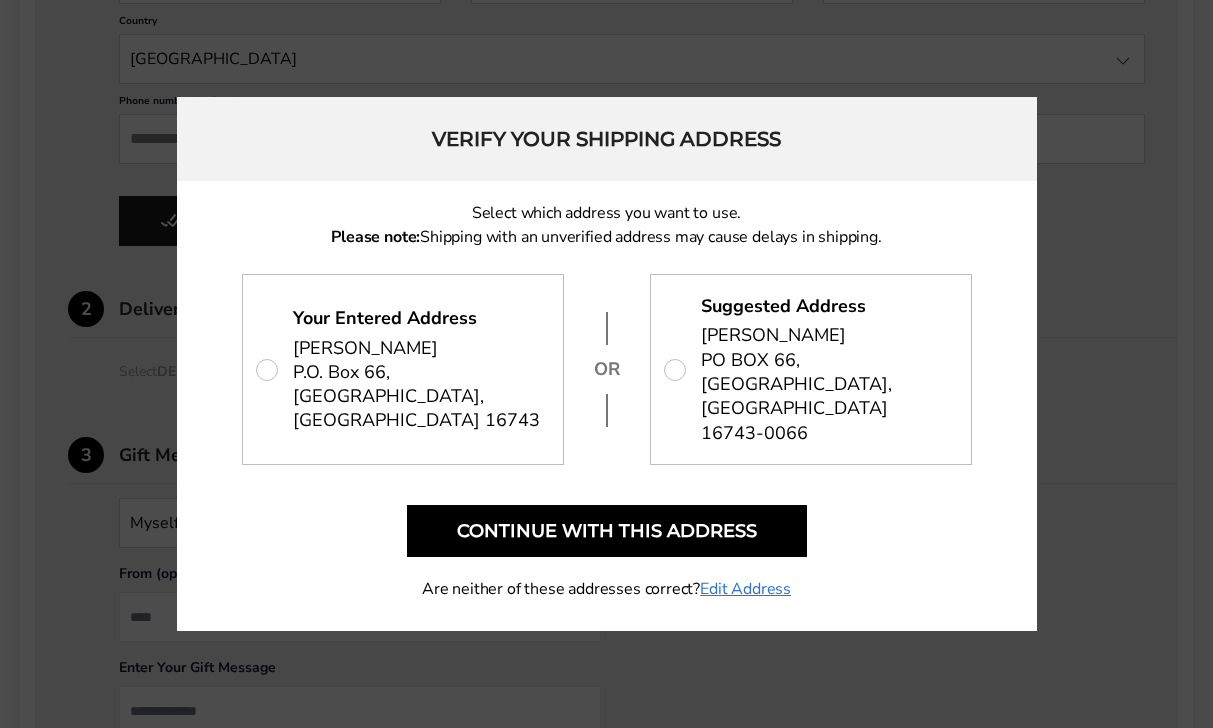 scroll, scrollTop: 1119, scrollLeft: 0, axis: vertical 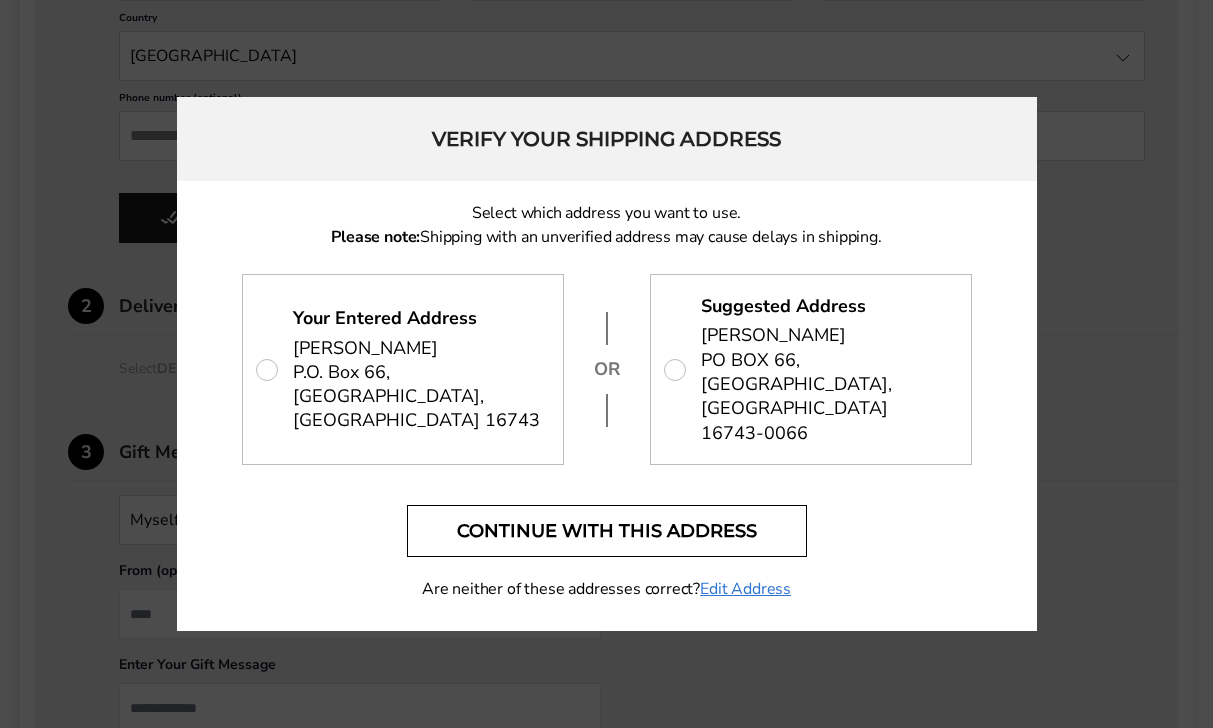 click on "Continue with this address" at bounding box center [607, 531] 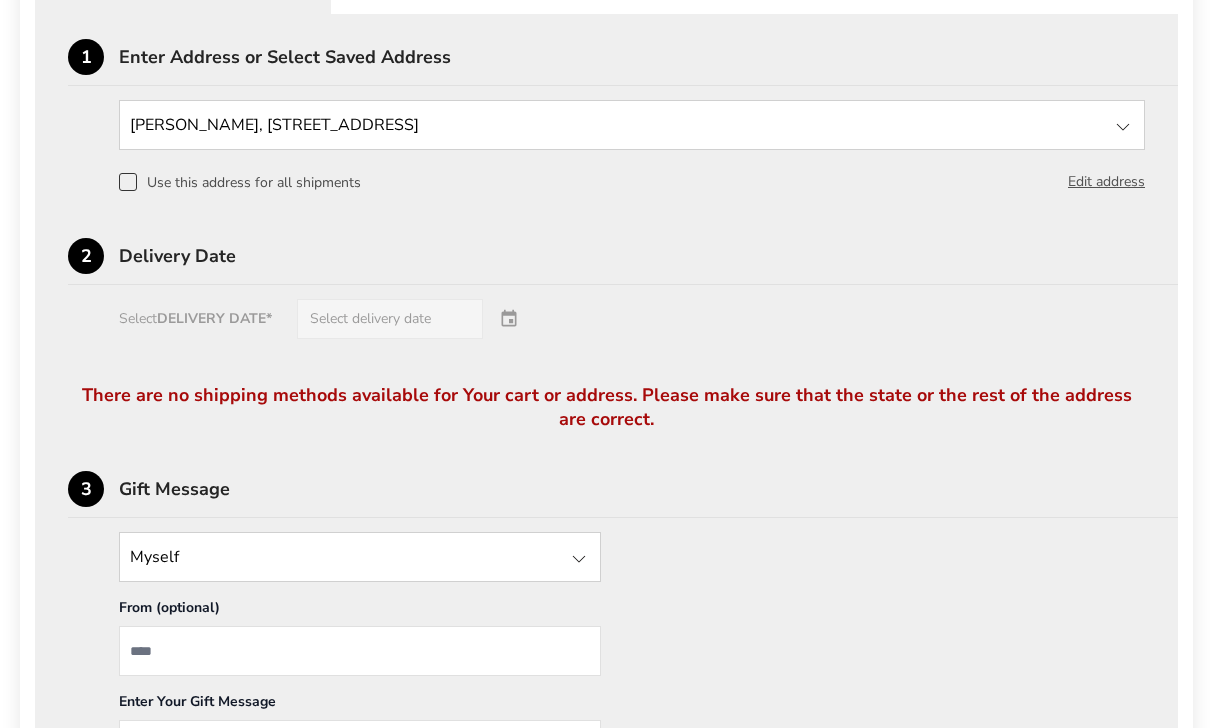 scroll, scrollTop: 568, scrollLeft: 0, axis: vertical 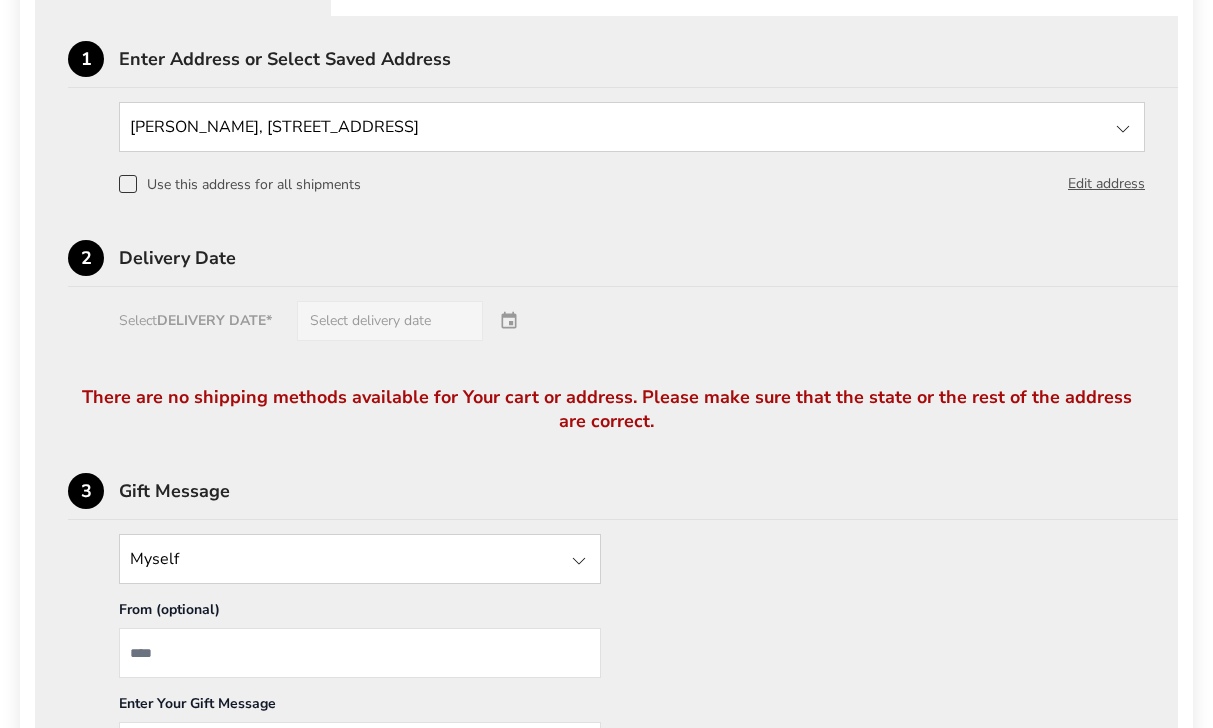 click at bounding box center [632, 127] 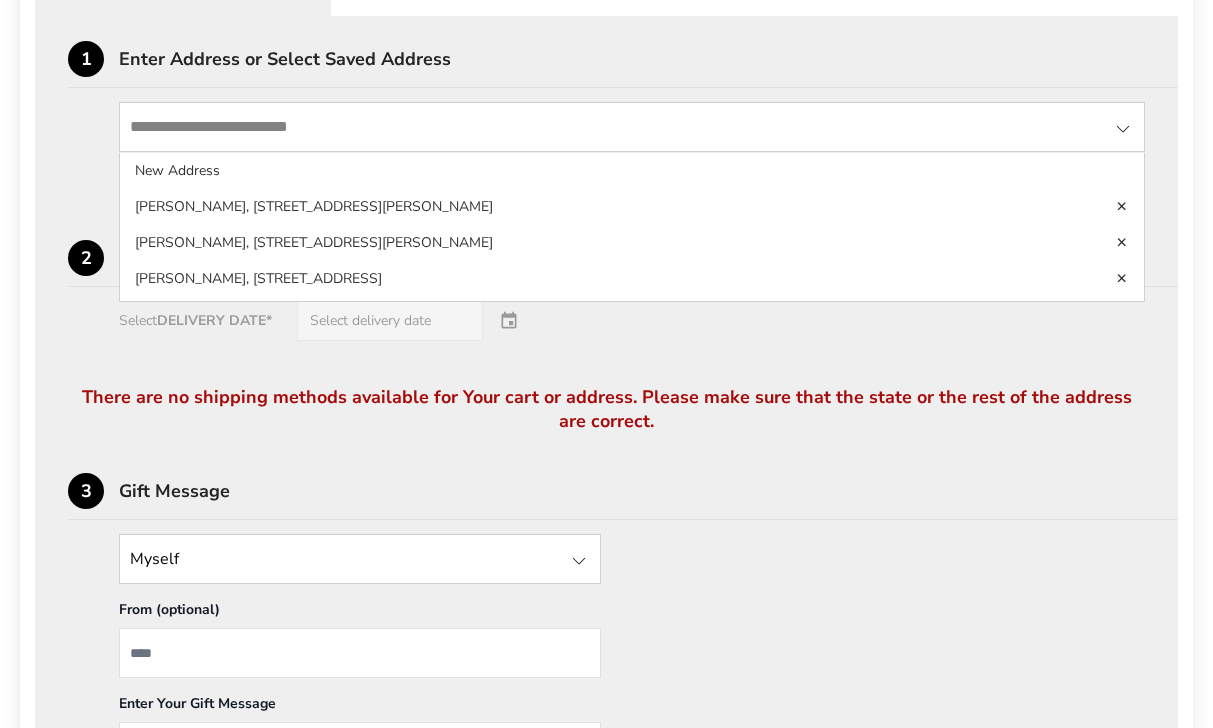 click at bounding box center (632, 127) 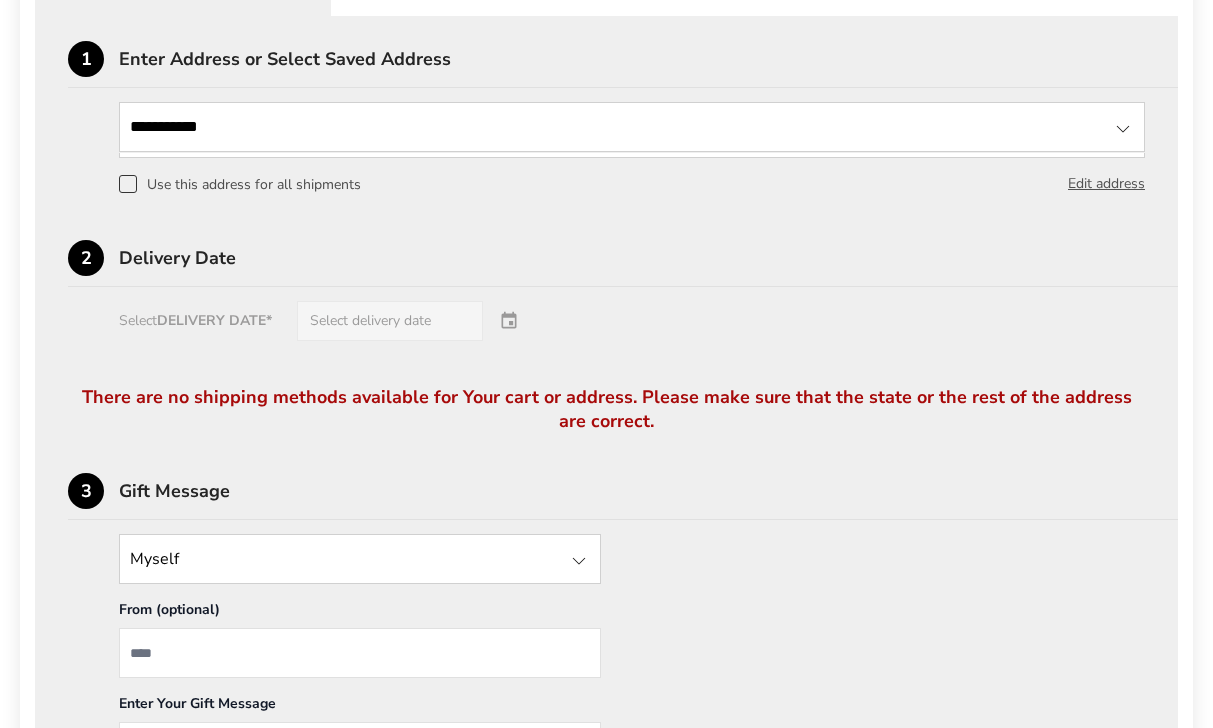 type on "**********" 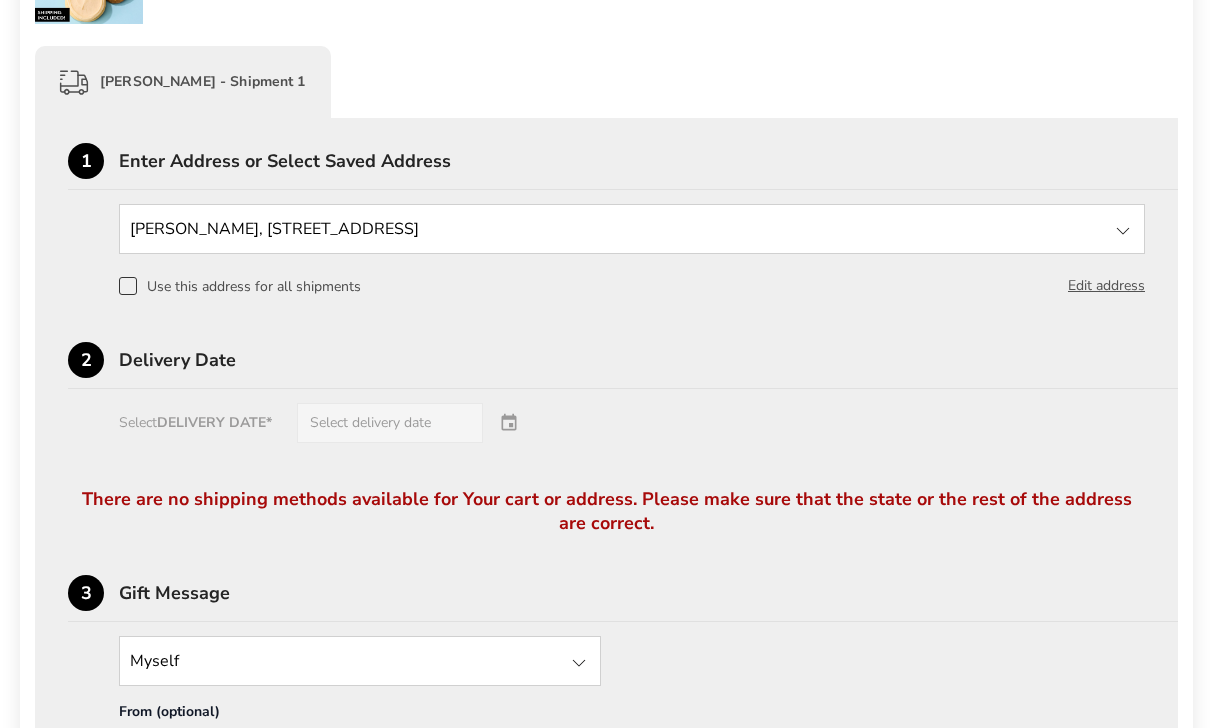 scroll, scrollTop: 533, scrollLeft: 0, axis: vertical 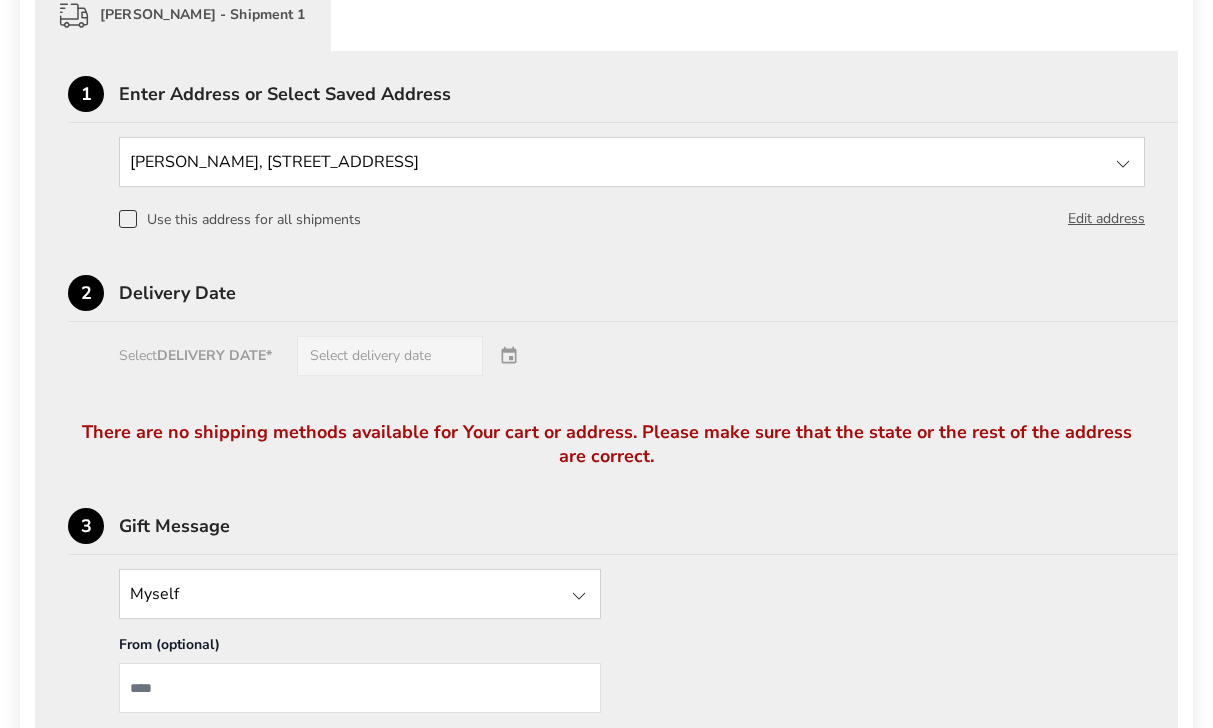 click on "There are no shipping methods available for Your cart or address. Please make sure that the state or the rest of the address are correct." at bounding box center (606, 464) 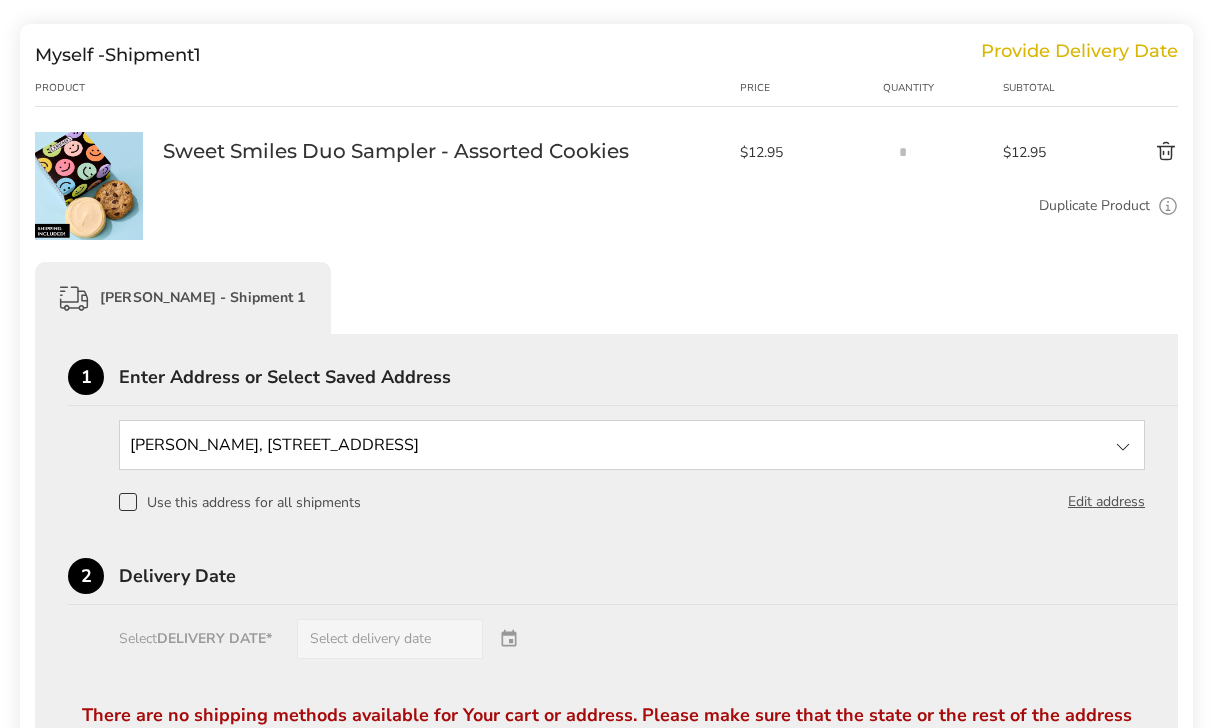 scroll, scrollTop: 316, scrollLeft: 0, axis: vertical 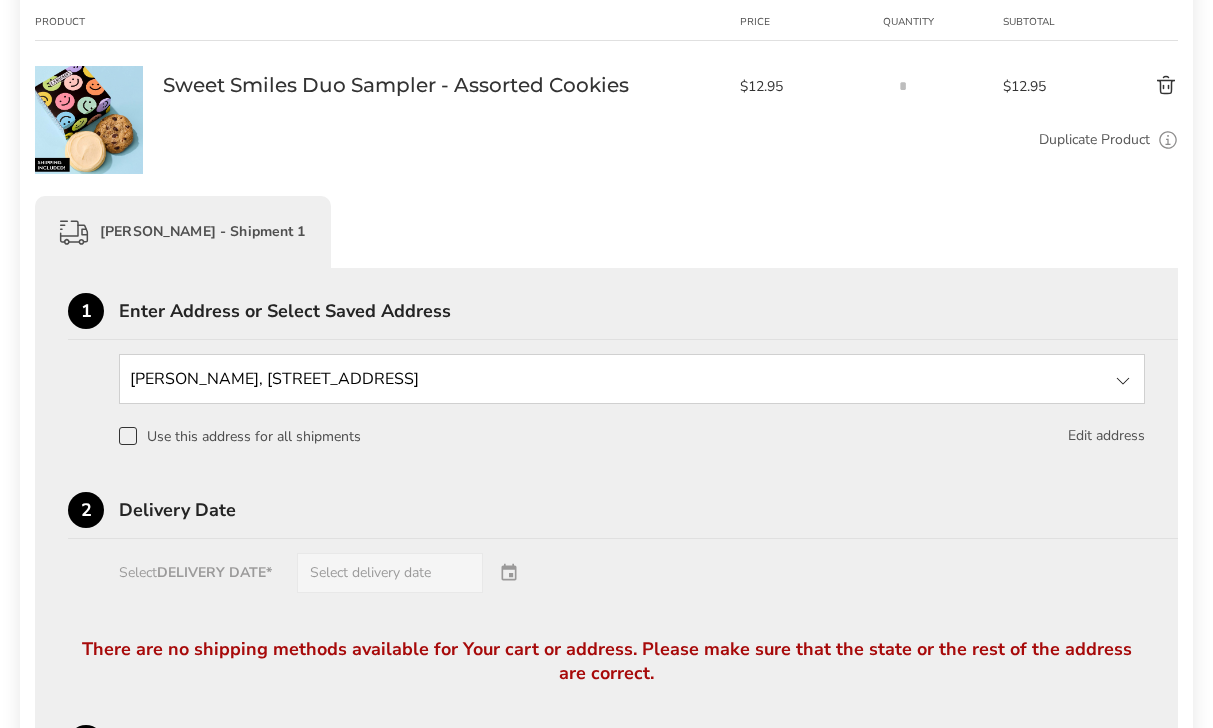 click on "Edit address" at bounding box center [1106, 436] 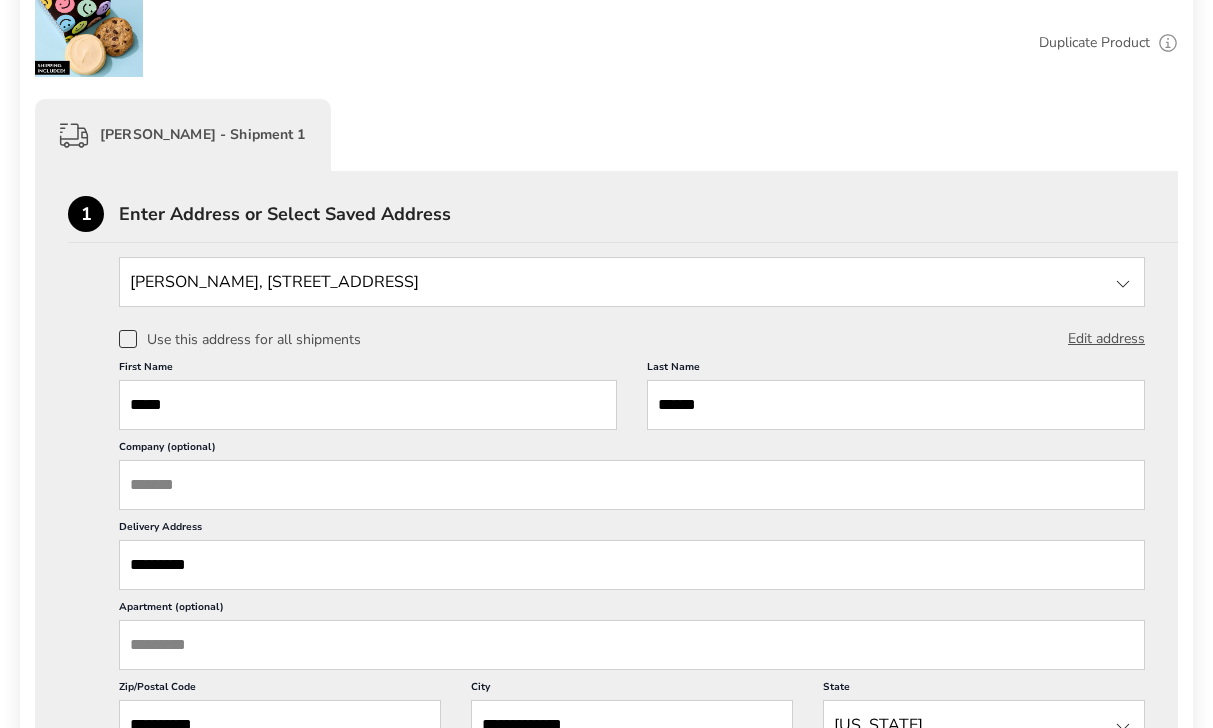 scroll, scrollTop: 420, scrollLeft: 0, axis: vertical 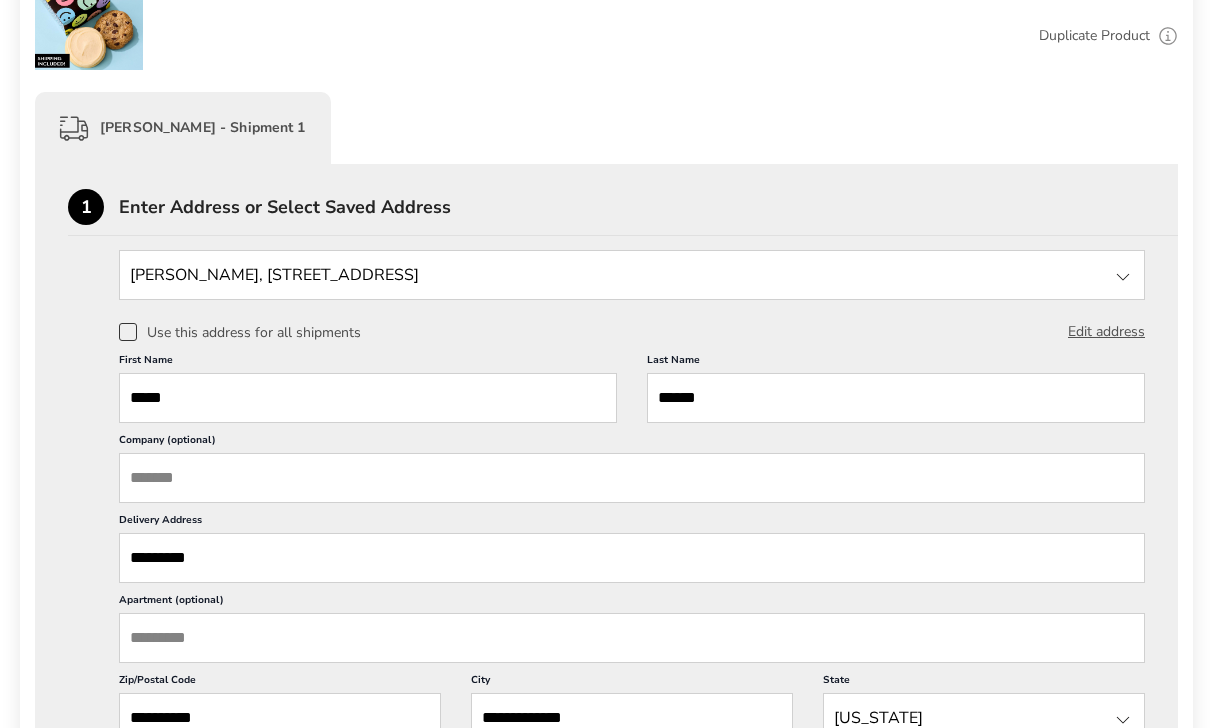 type 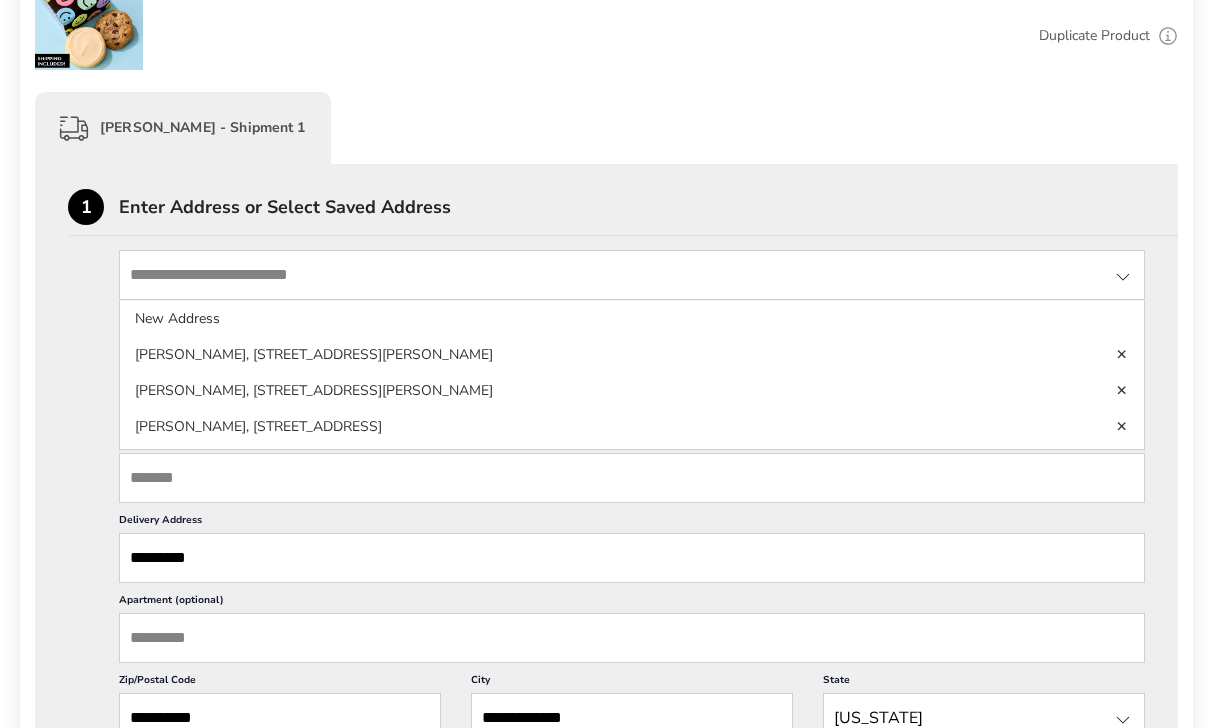 drag, startPoint x: 696, startPoint y: 285, endPoint x: 284, endPoint y: 223, distance: 416.63895 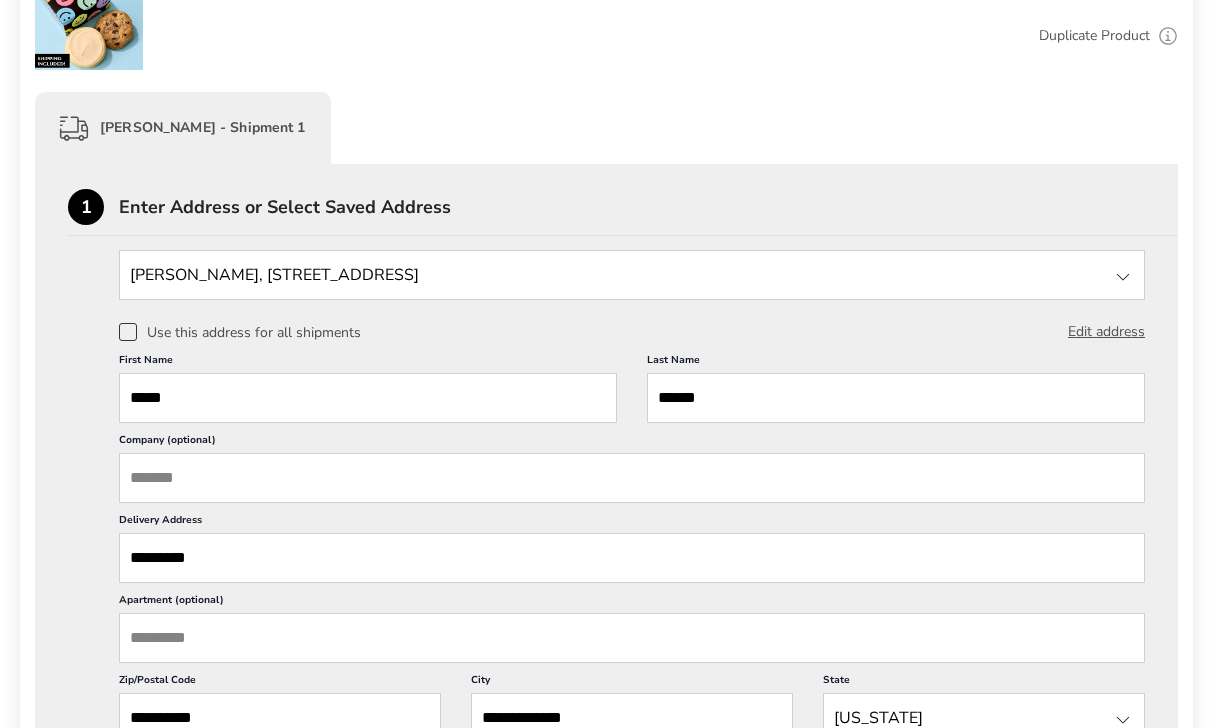 click at bounding box center (632, 275) 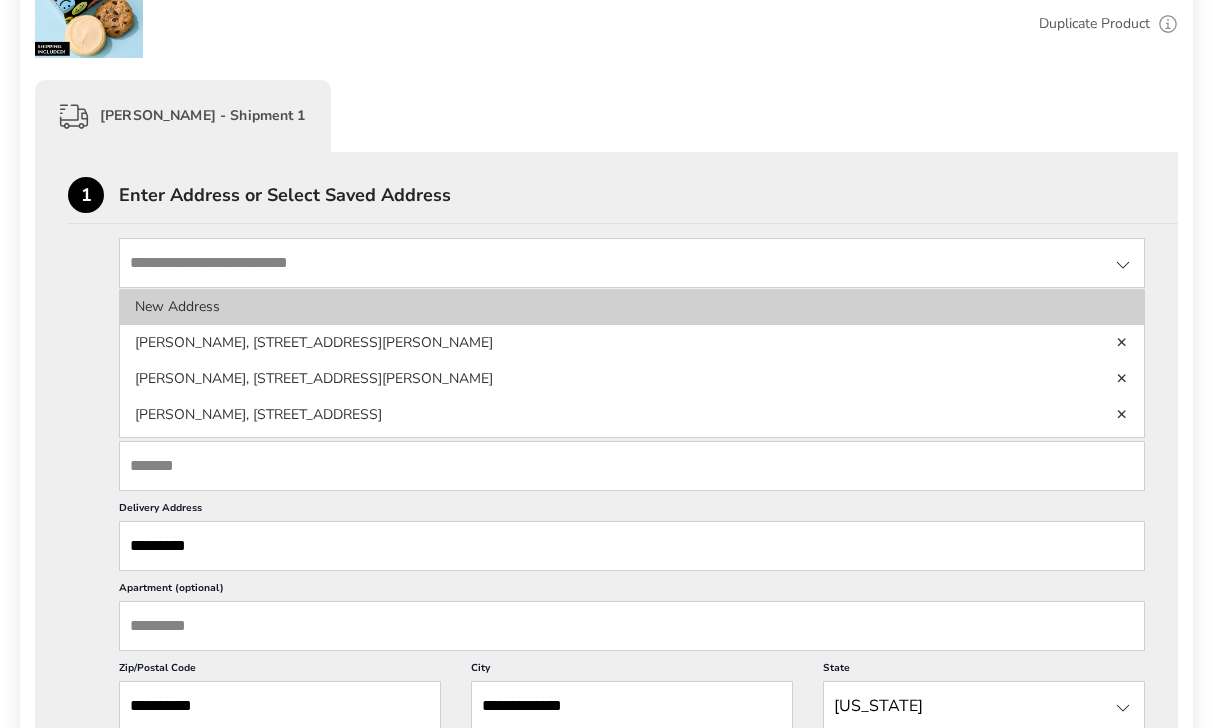 scroll, scrollTop: 434, scrollLeft: 0, axis: vertical 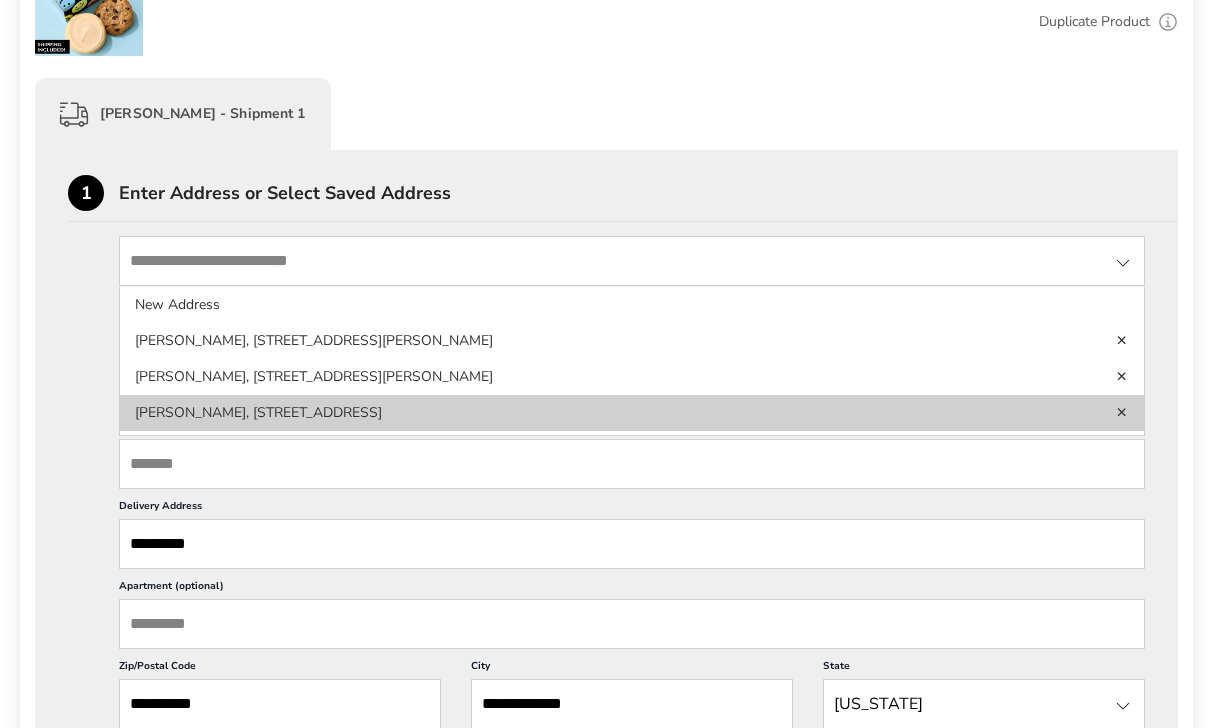 click on "Stan  Babola, PO BOX 66,  PORT ALLEGANY, PA, 16743-0066, United States" 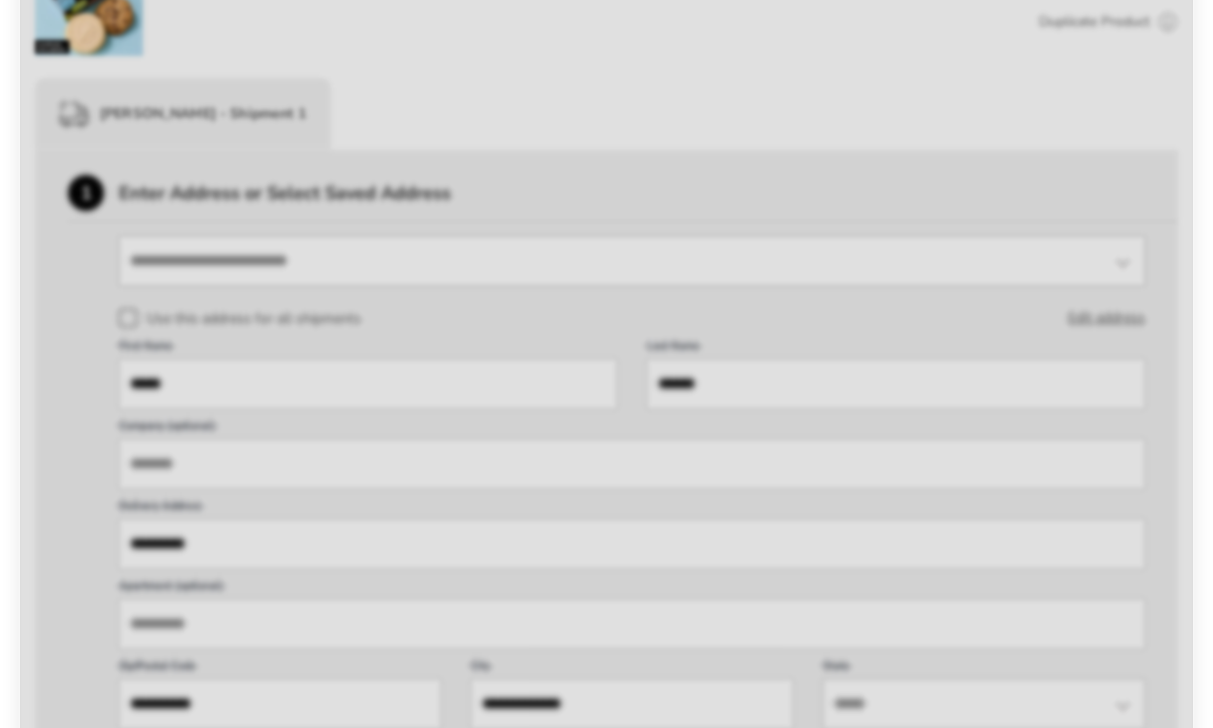 click at bounding box center (606, 758) 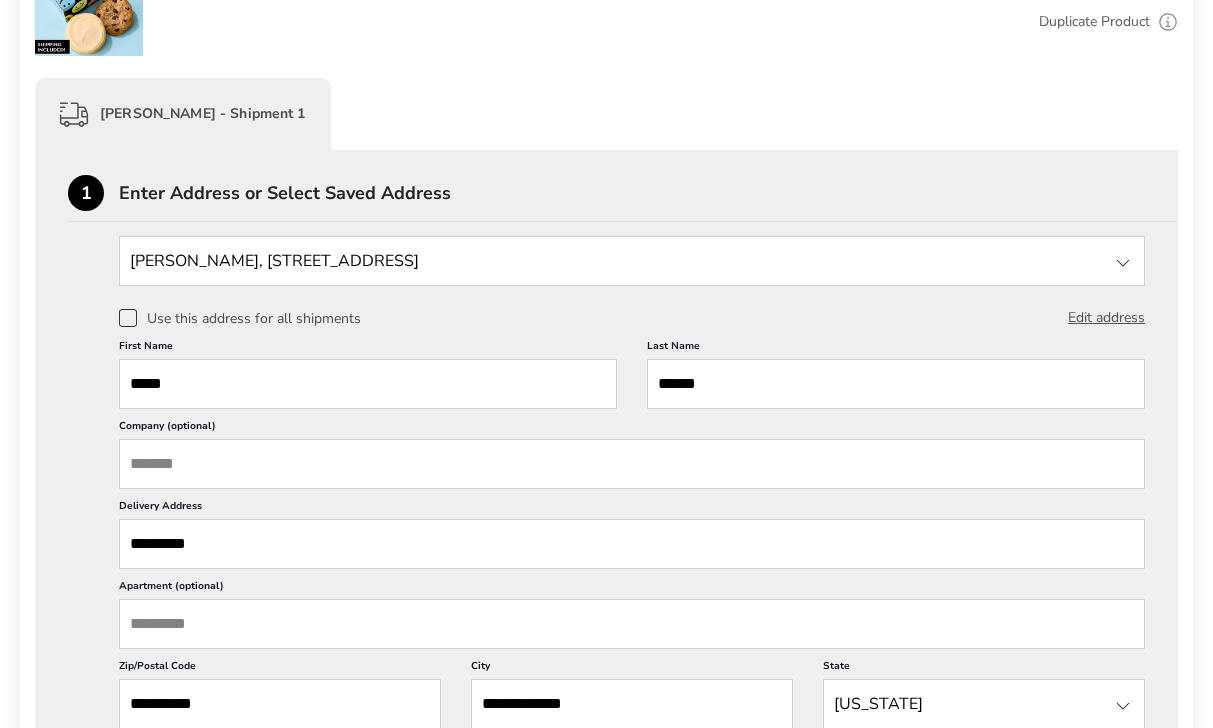 scroll, scrollTop: 1, scrollLeft: 0, axis: vertical 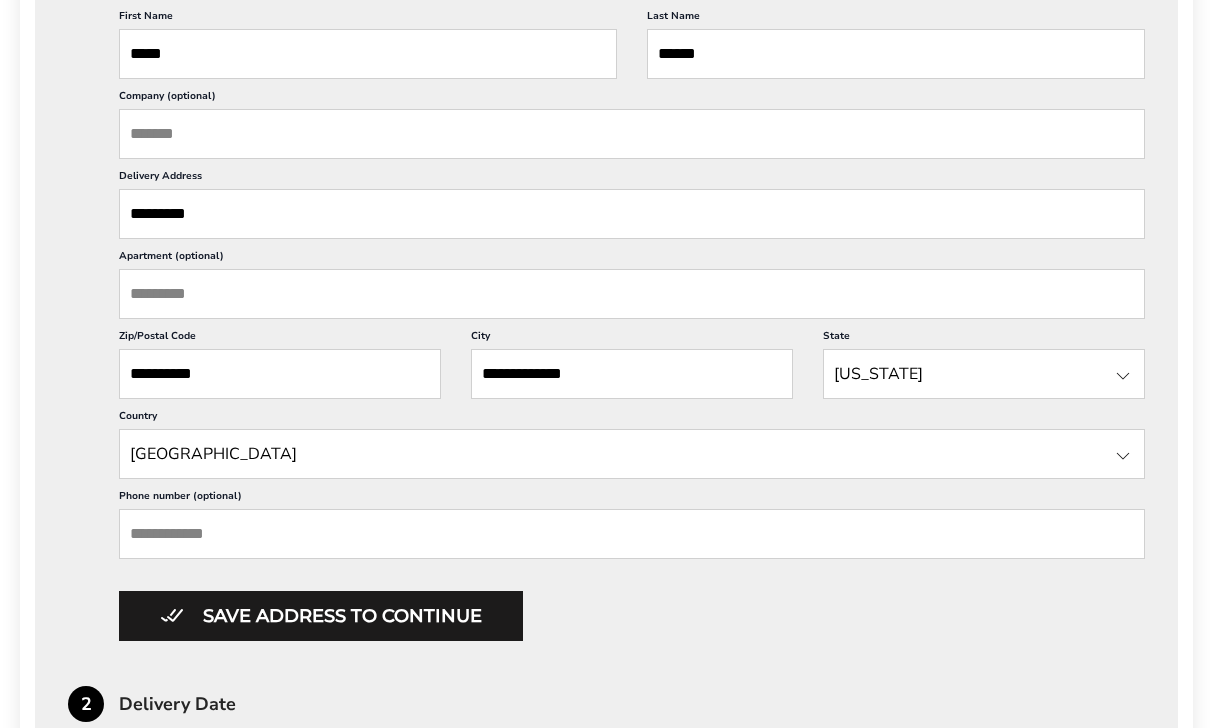 click on "**********" at bounding box center (280, 374) 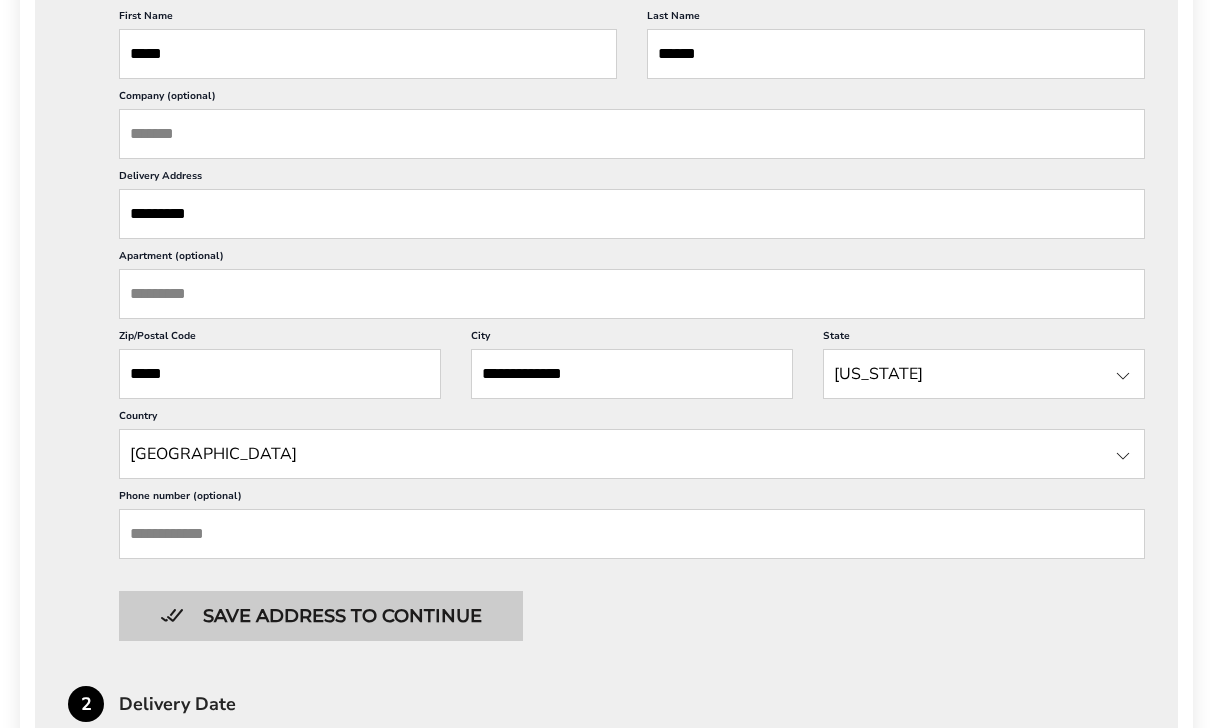 type on "*****" 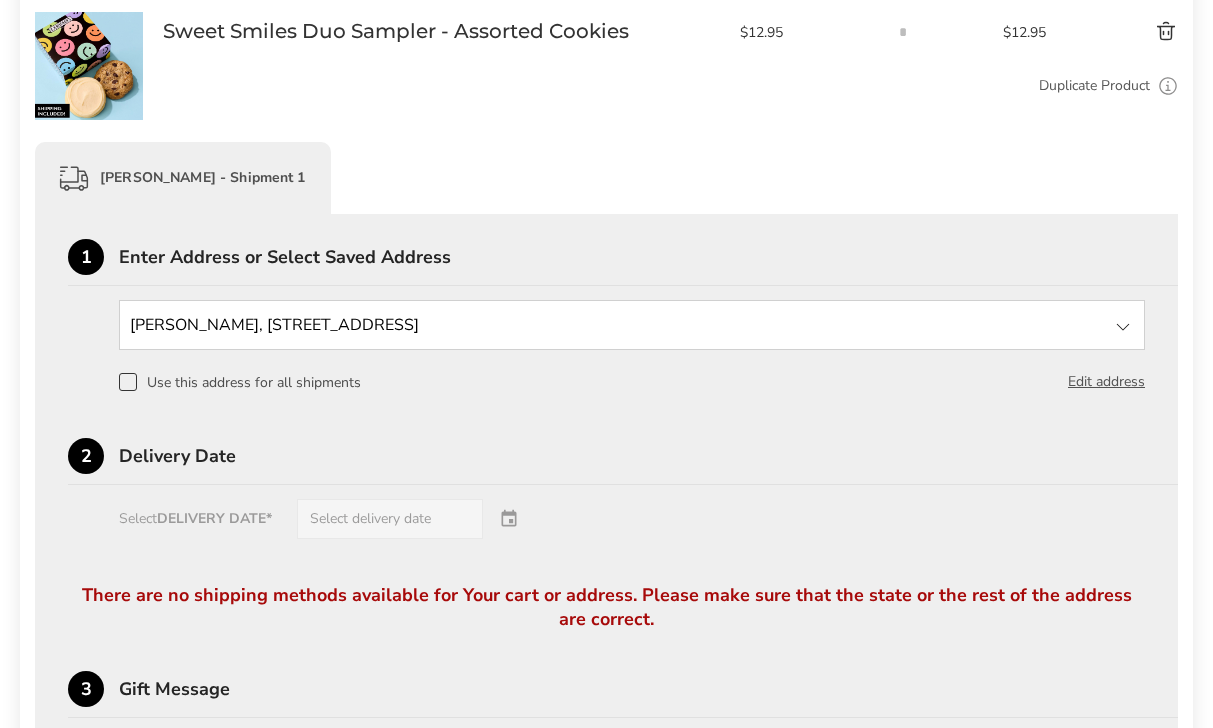 scroll, scrollTop: 348, scrollLeft: 0, axis: vertical 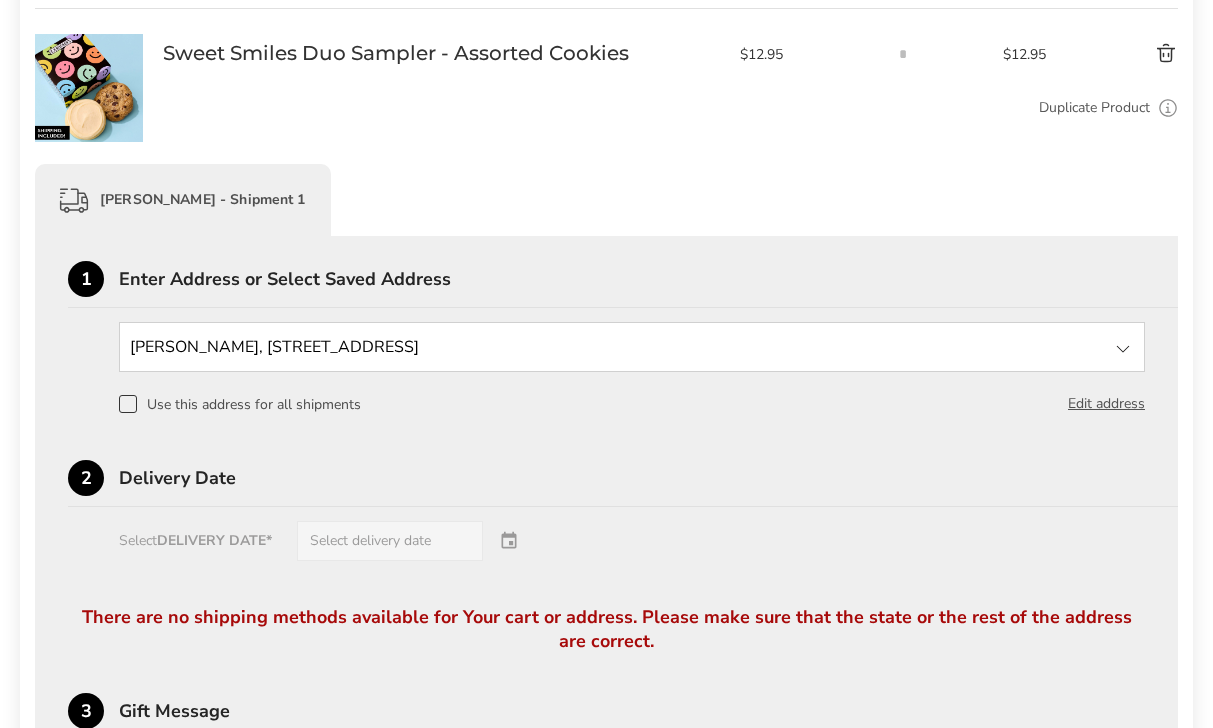 click at bounding box center [632, 347] 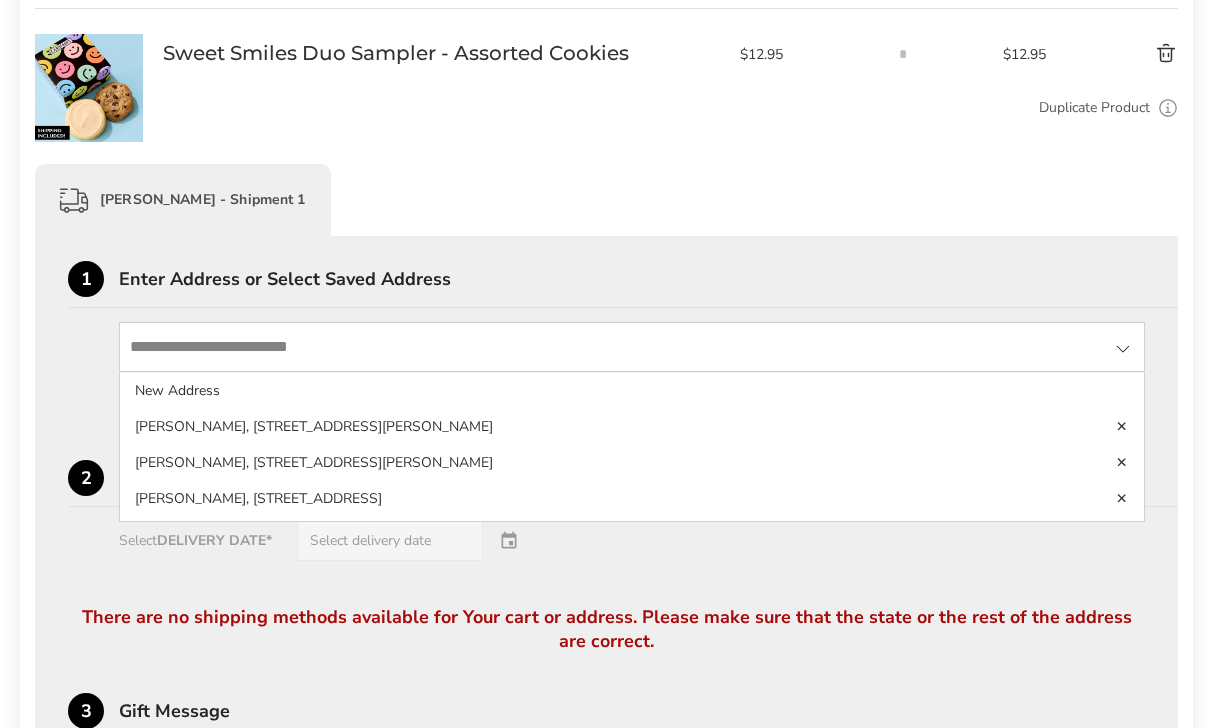click on "1 Enter Address or Select Saved Address Stan  Babola, PO BOX 66,  PORT ALLEGANY, PA, 16743, United States New Address  MADY Ferguson, 46 Radcliff Dr,  Doylestown, PA, 18901-2652, United States  Stan Babola, 304 E Arnold Ave,  Port Allegany, PA, 16743-1252, United States  Stan  Babola, PO BOX 66,  PORT ALLEGANY, PA, 16743, United States   Use this address for all shipments  Edit address 2 Delivery Date Select  DELIVERY DATE*  Select delivery date   There are no shipping methods available for Your cart or address. Please make sure that the state or the rest of the address are correct.  3 Gift Message Myself Myself  Other Recipient  From (optional) Enter Your Gift Message 0/250 Characters  Use this message for all recipients." at bounding box center (606, 669) 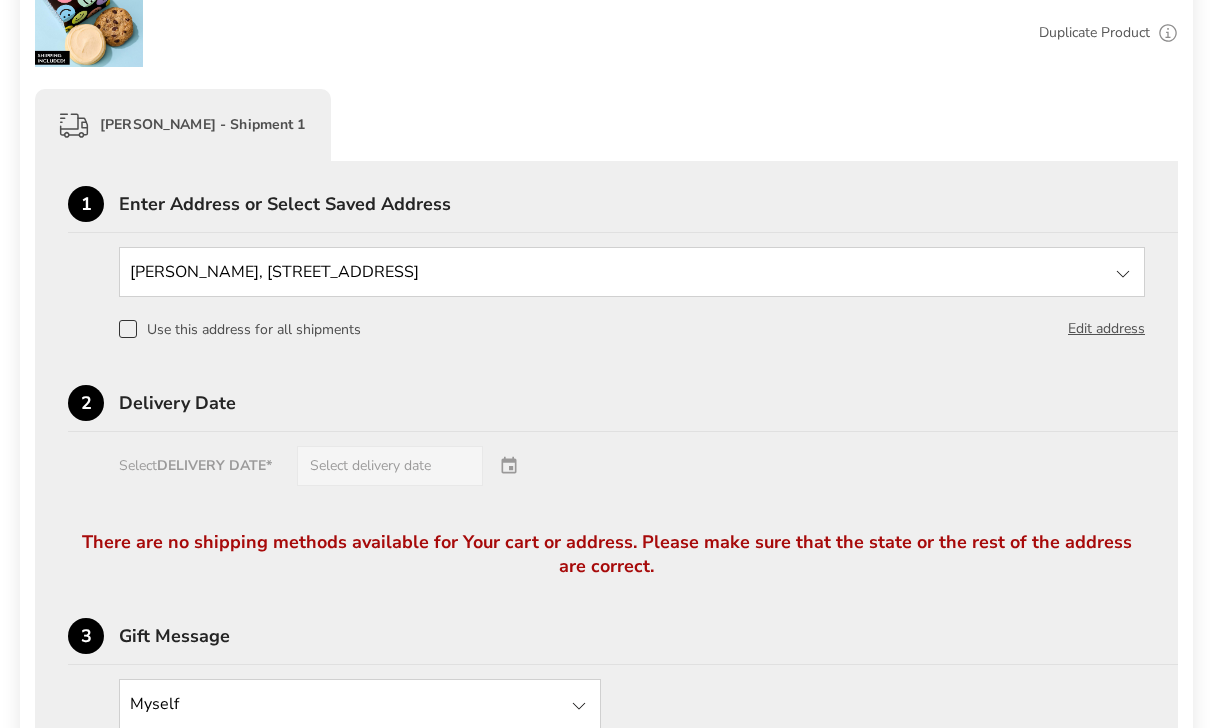 scroll, scrollTop: 331, scrollLeft: 0, axis: vertical 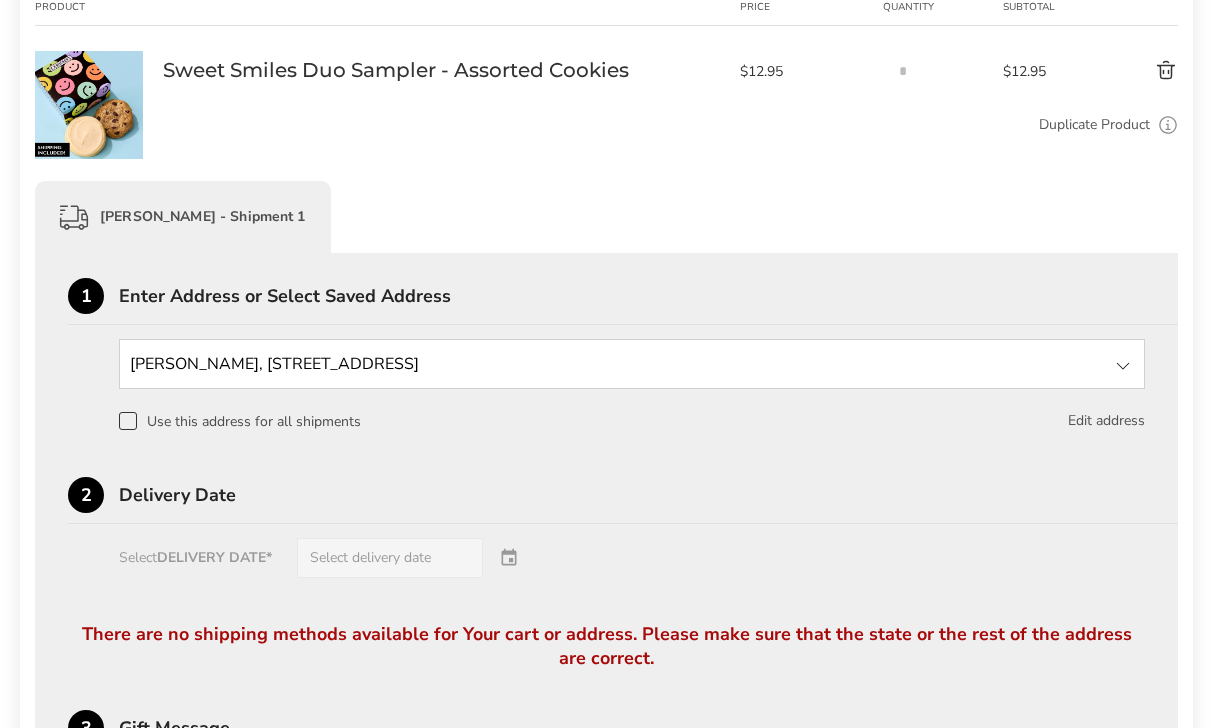 click on "Edit address" at bounding box center (1106, 421) 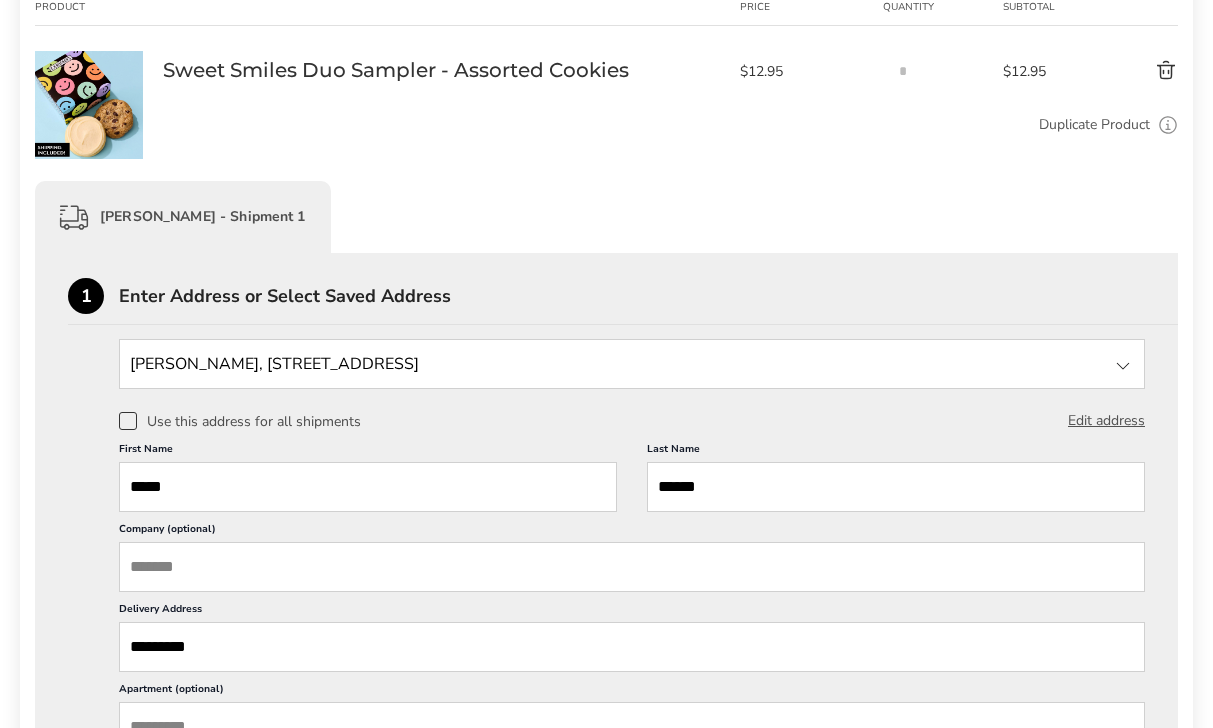 scroll, scrollTop: 1, scrollLeft: 0, axis: vertical 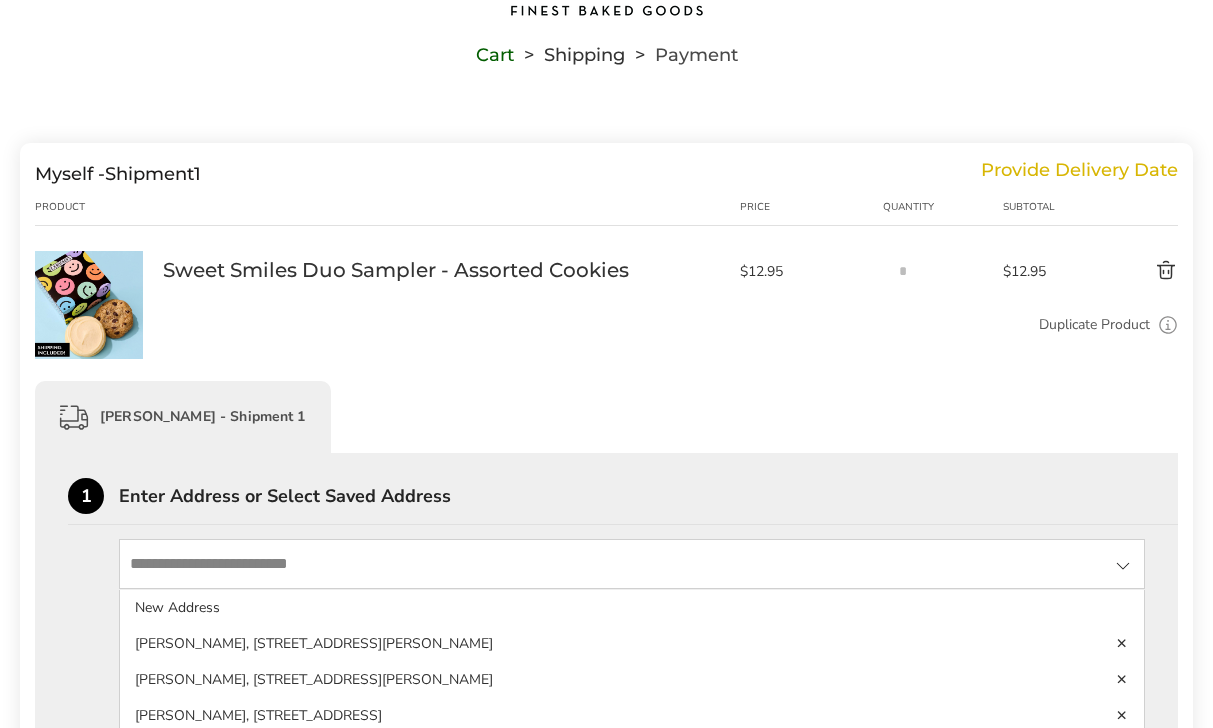 click at bounding box center (632, 564) 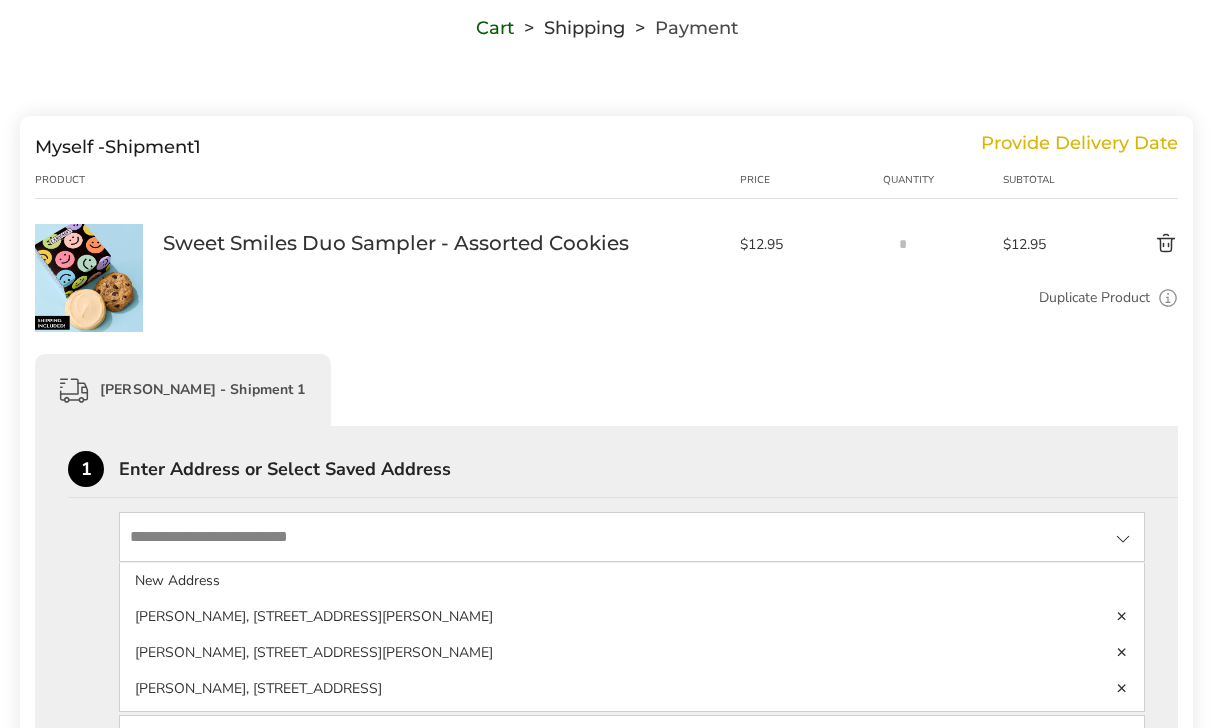 scroll, scrollTop: 161, scrollLeft: 0, axis: vertical 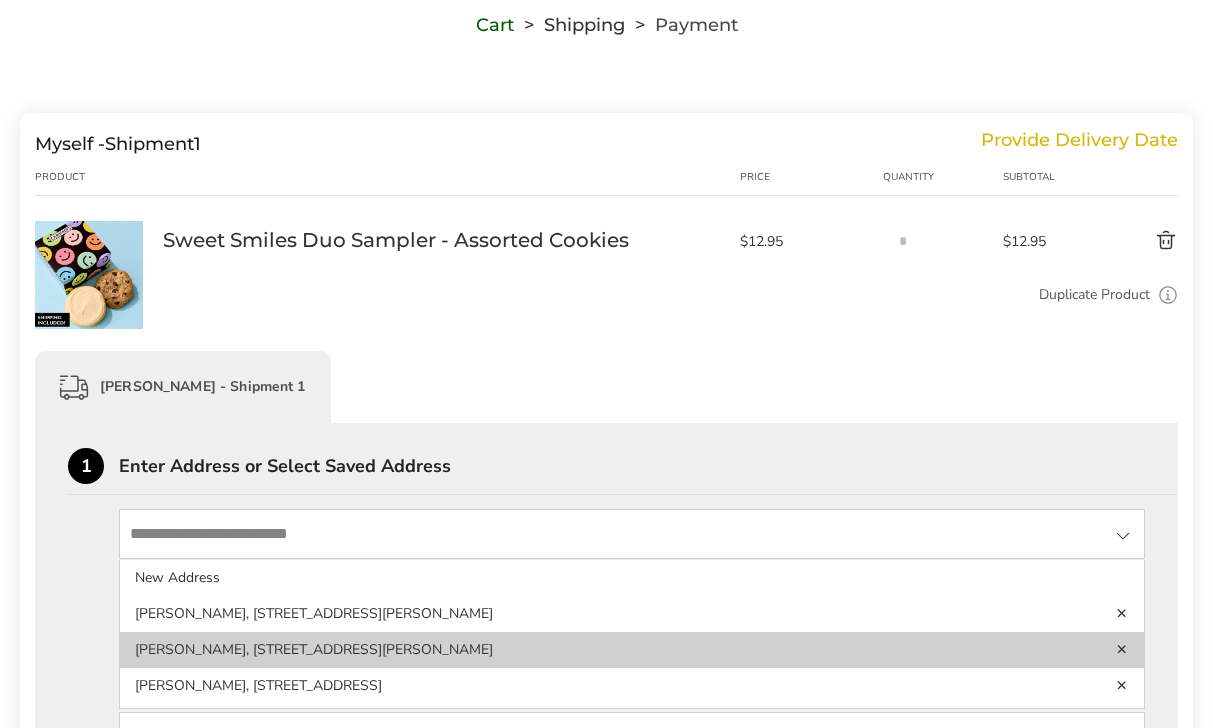 click on "Stan Babola, 304 E Arnold Ave,  Port Allegany, PA, 16743-1252, United States" 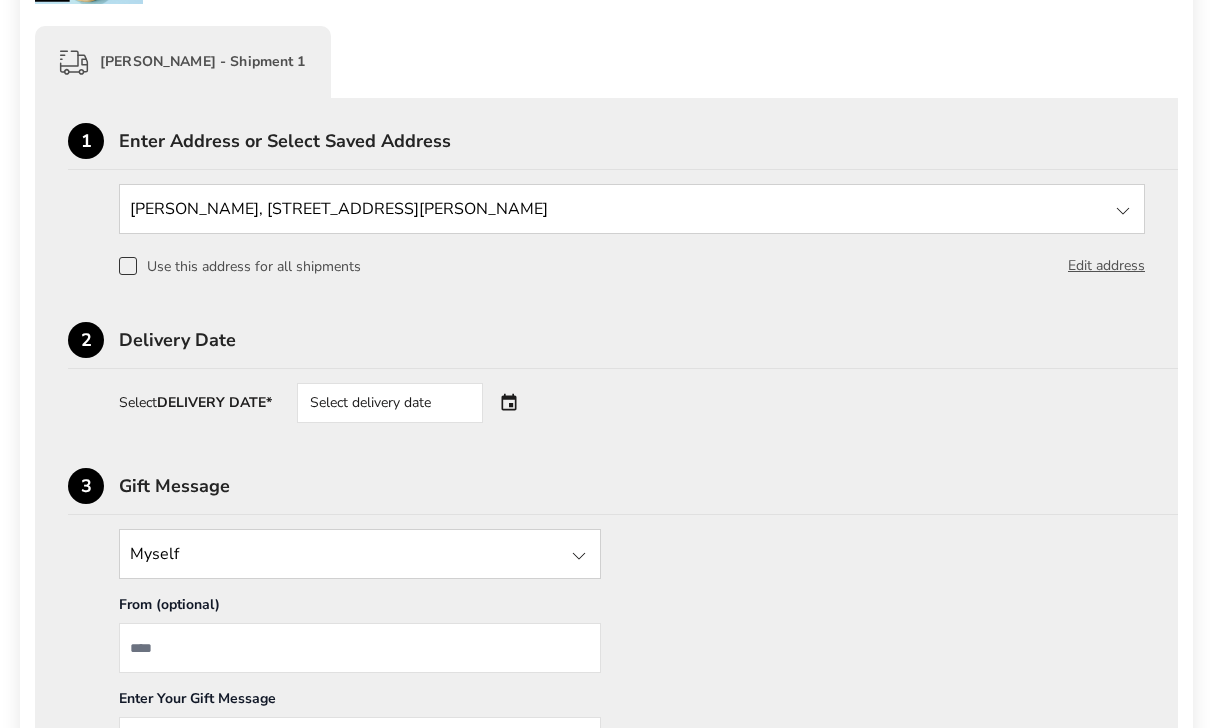 scroll, scrollTop: 559, scrollLeft: 0, axis: vertical 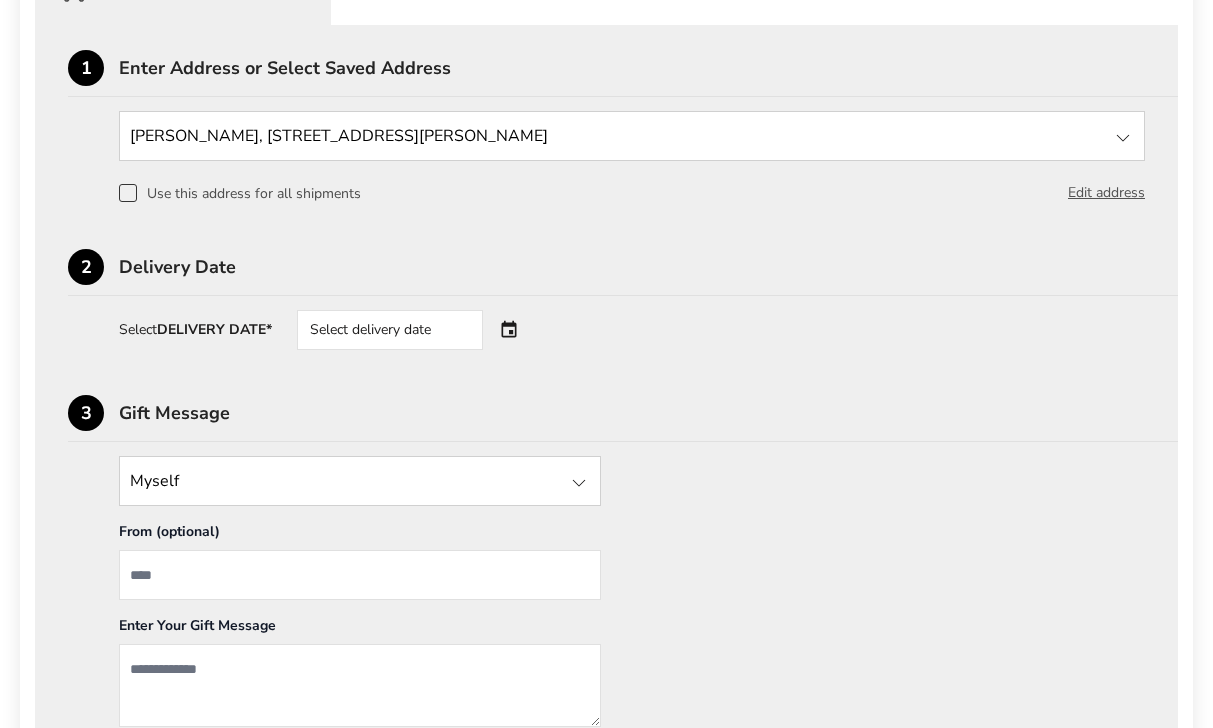 click on "Select delivery date" at bounding box center (418, 330) 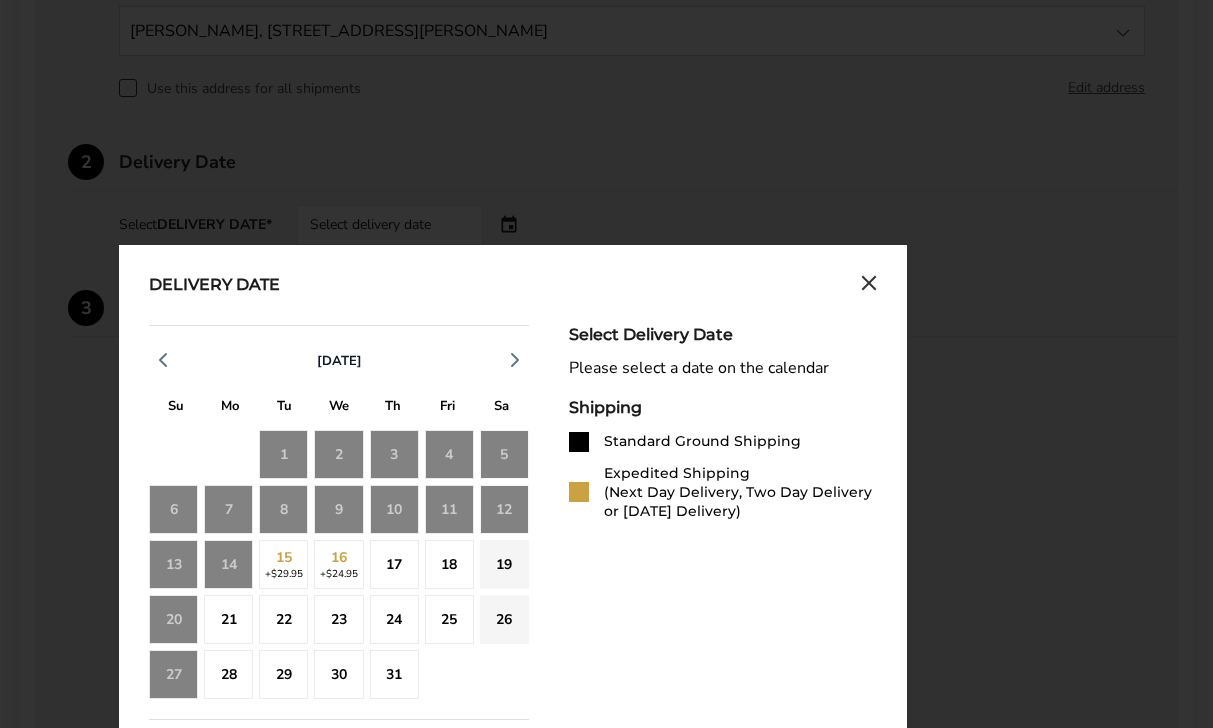 scroll, scrollTop: 680, scrollLeft: 0, axis: vertical 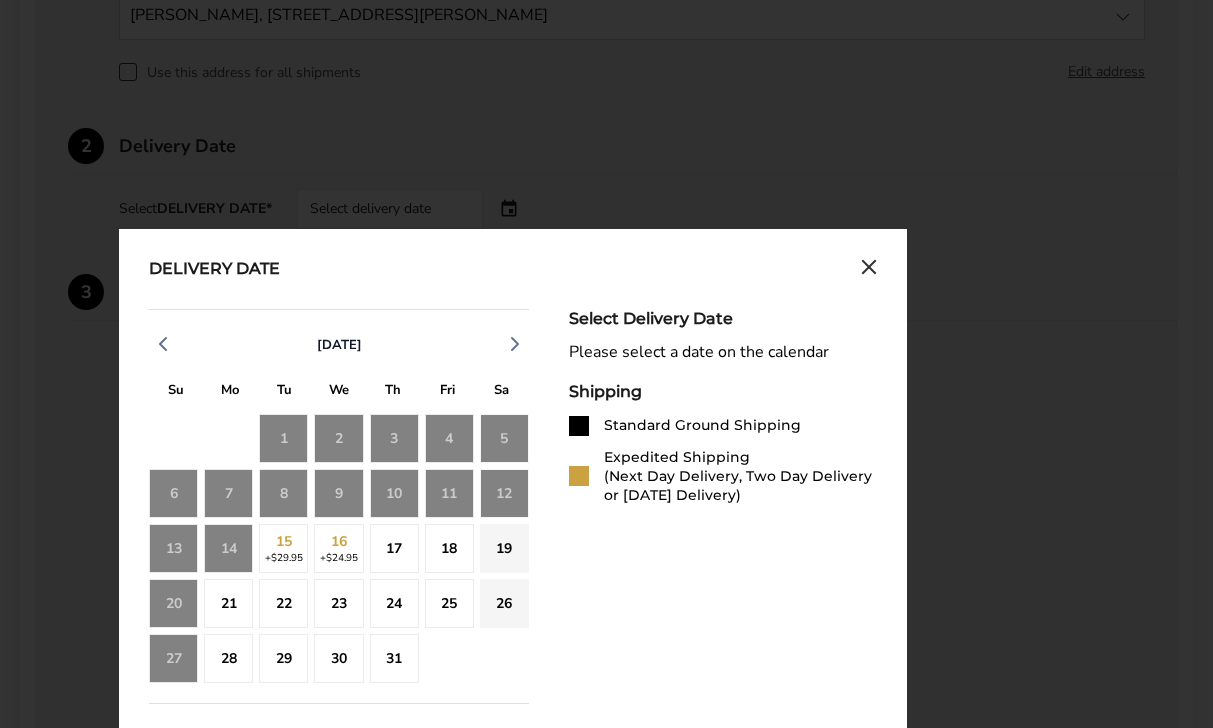 click on "12" 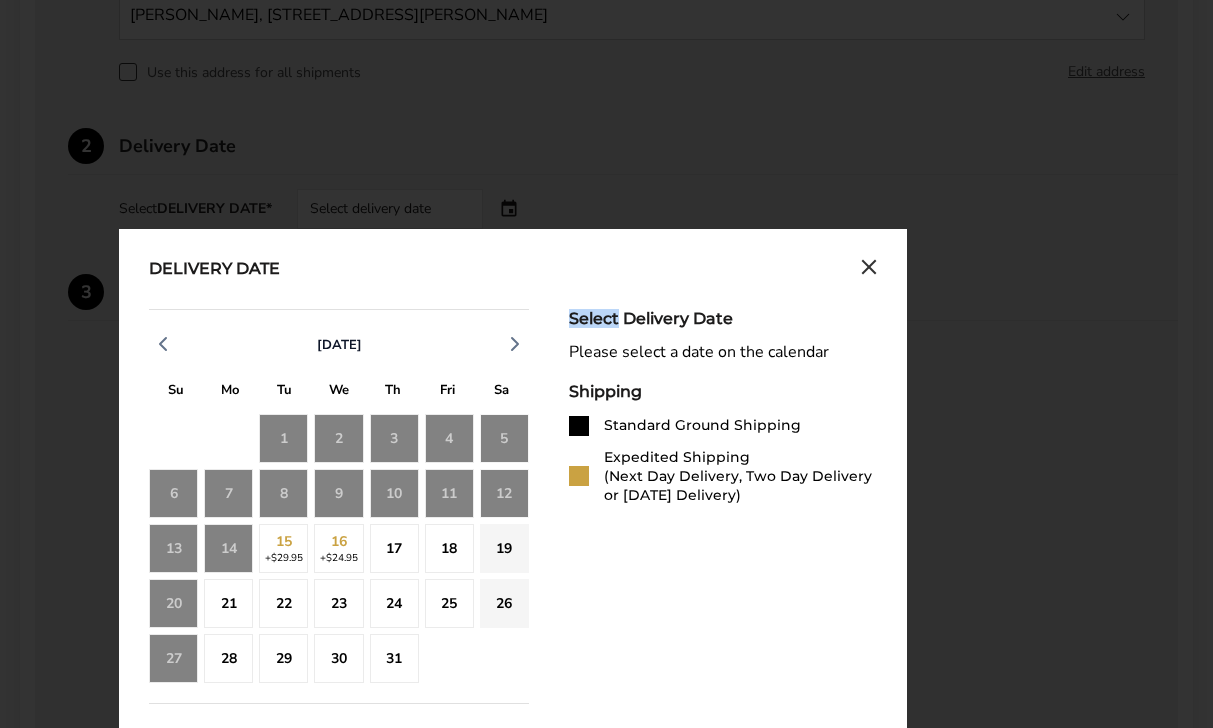 click on "12" 